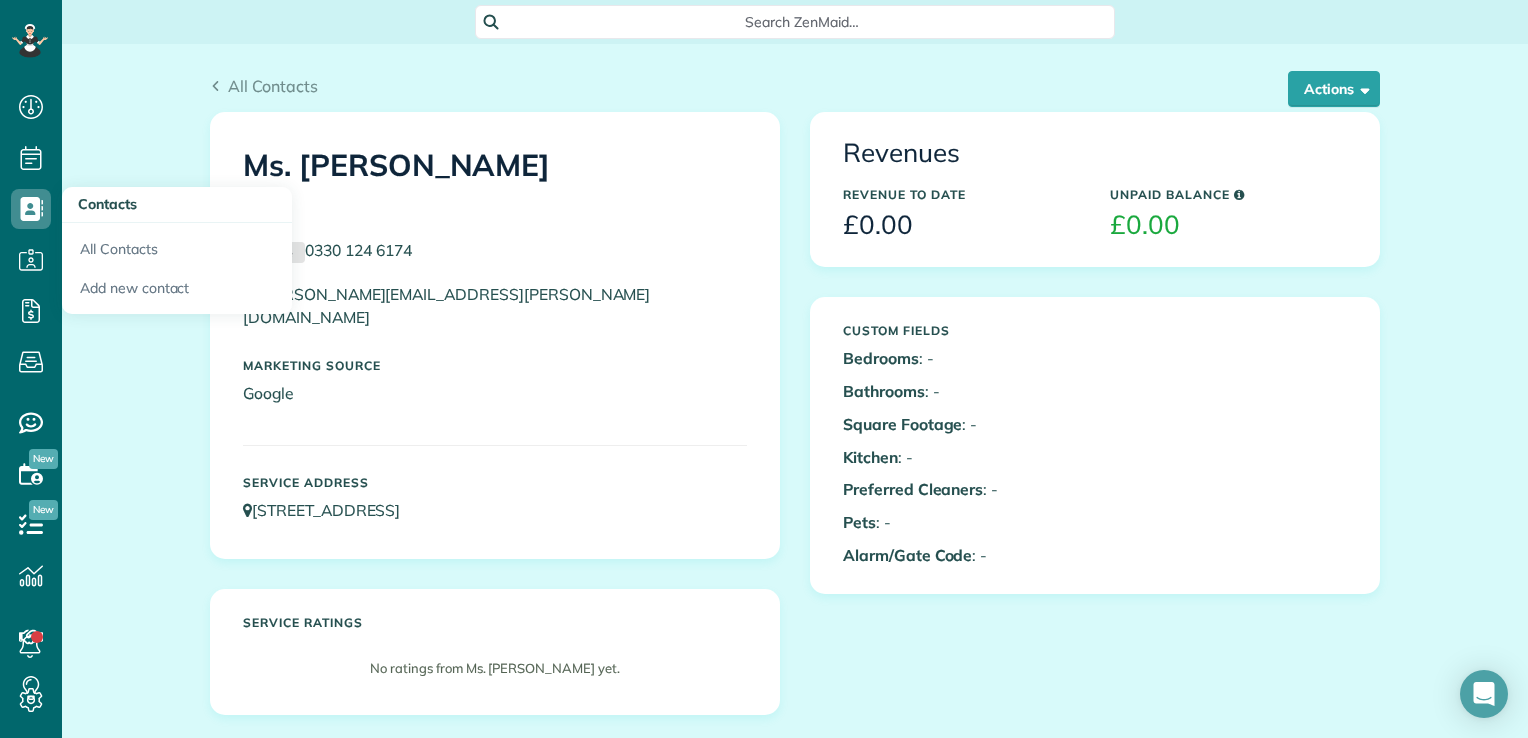 scroll, scrollTop: 0, scrollLeft: 0, axis: both 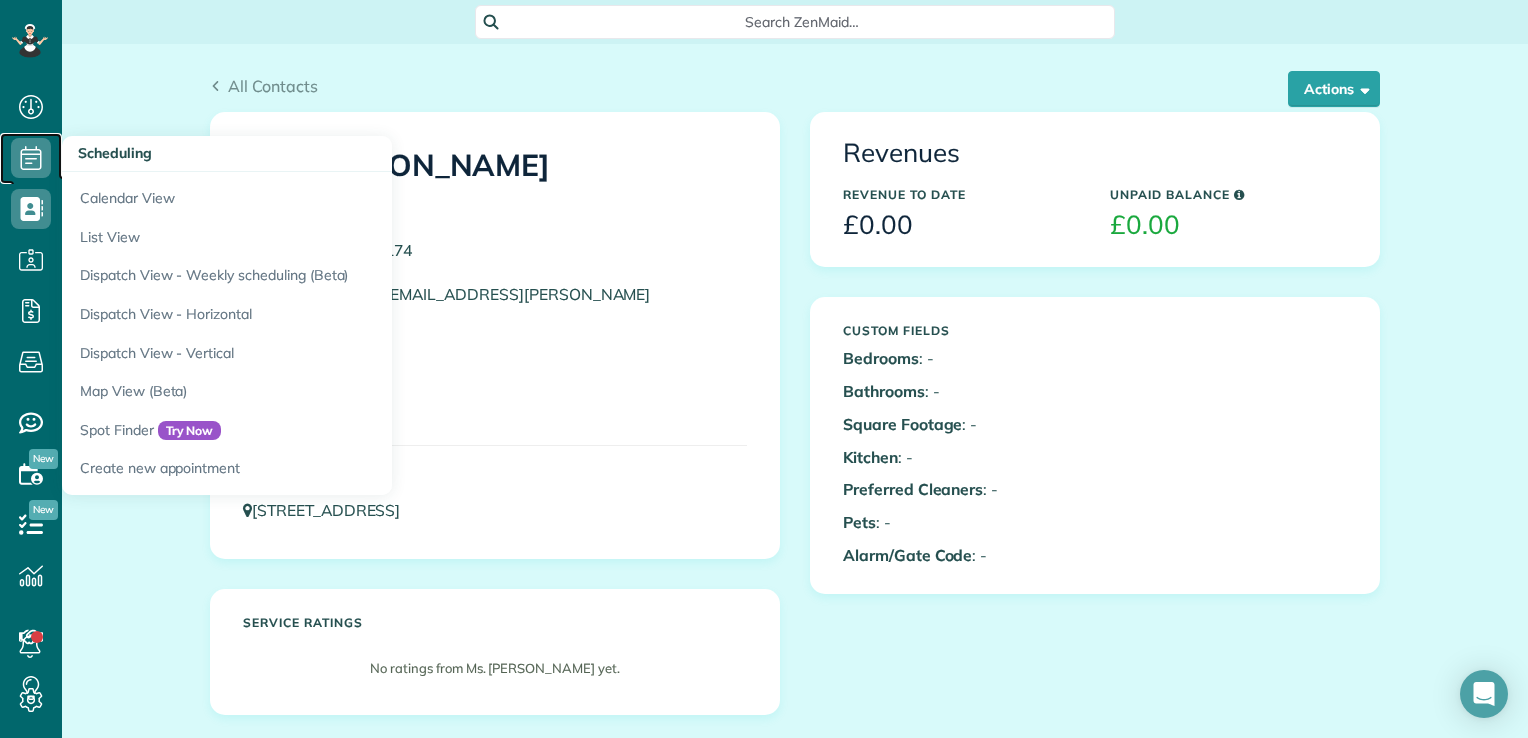 click 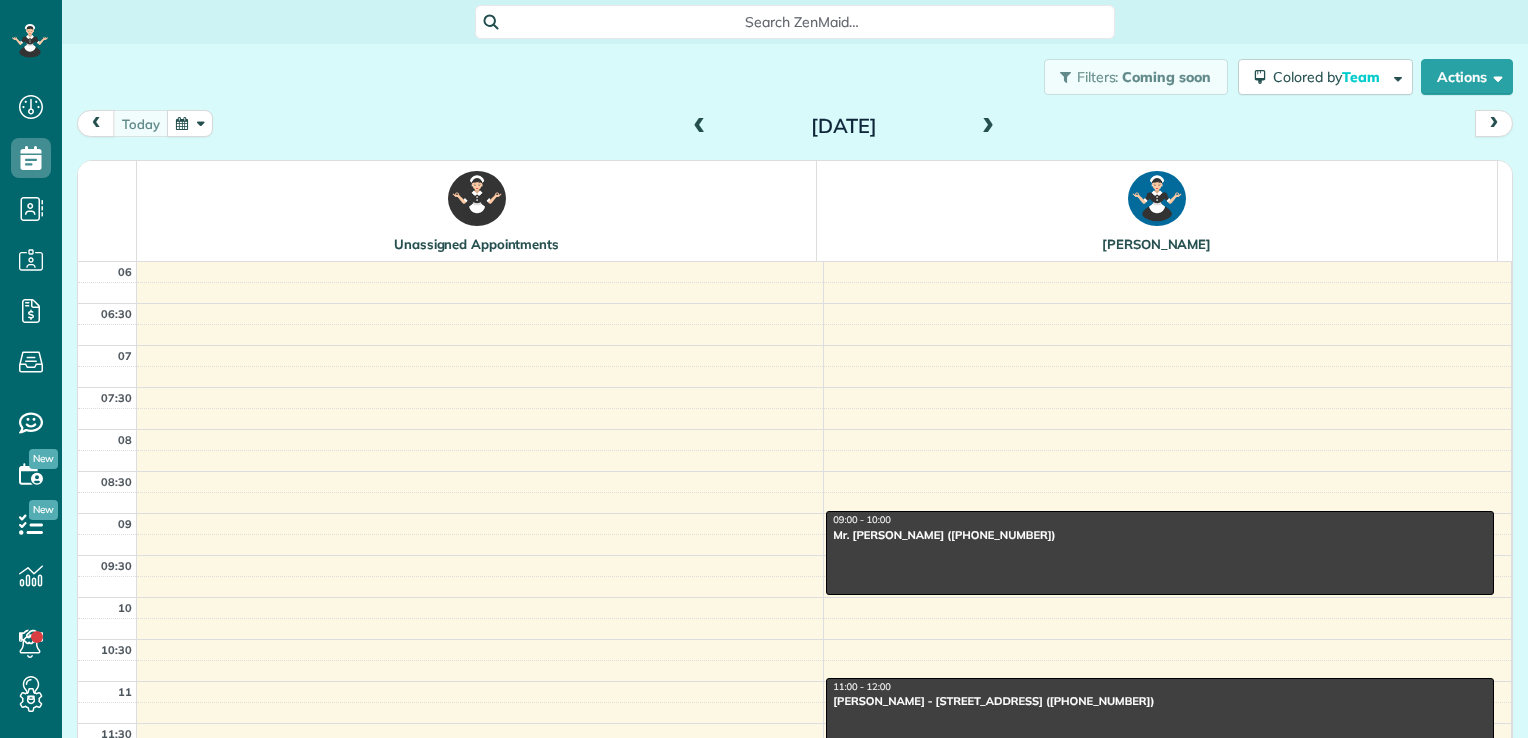 scroll, scrollTop: 0, scrollLeft: 0, axis: both 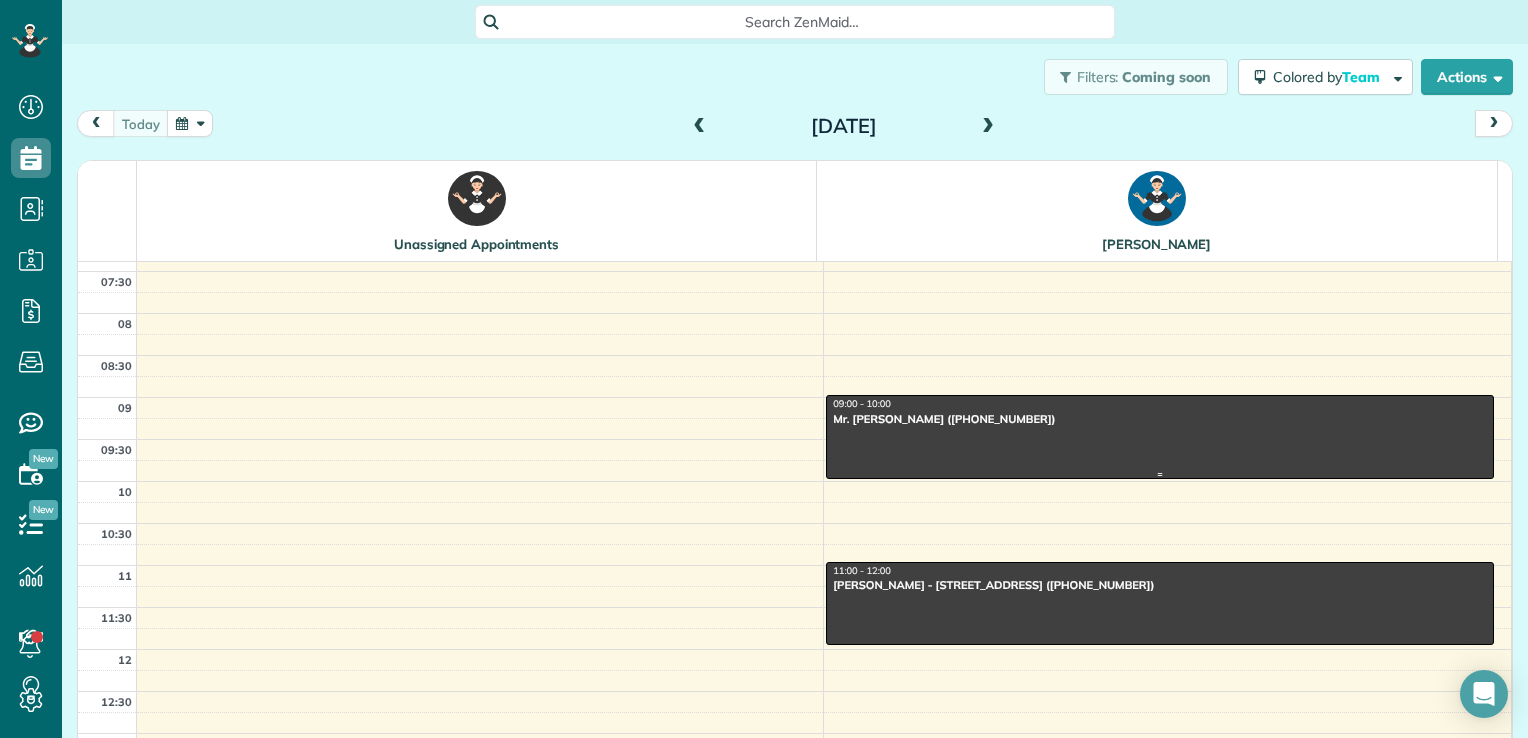 click at bounding box center [1160, 436] 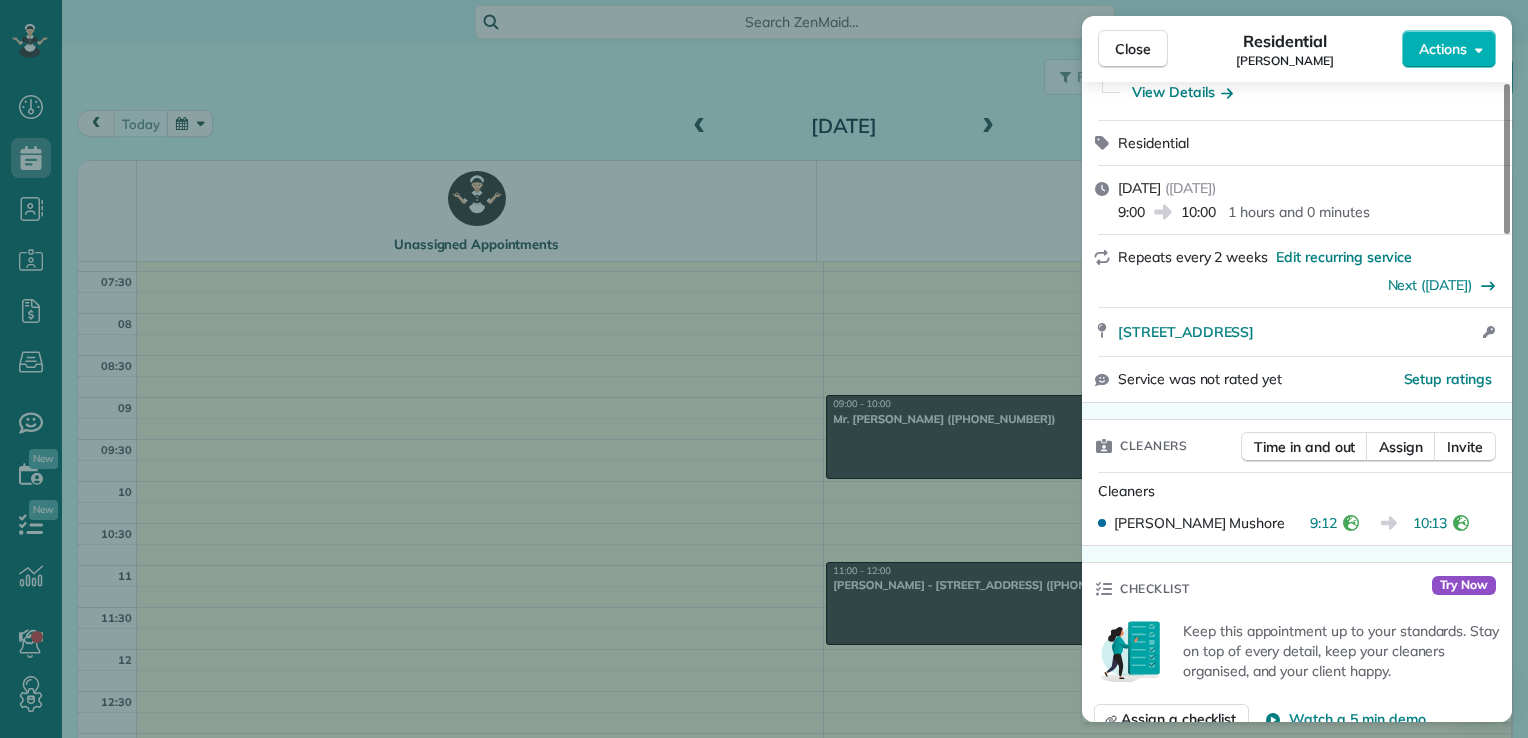 scroll, scrollTop: 0, scrollLeft: 0, axis: both 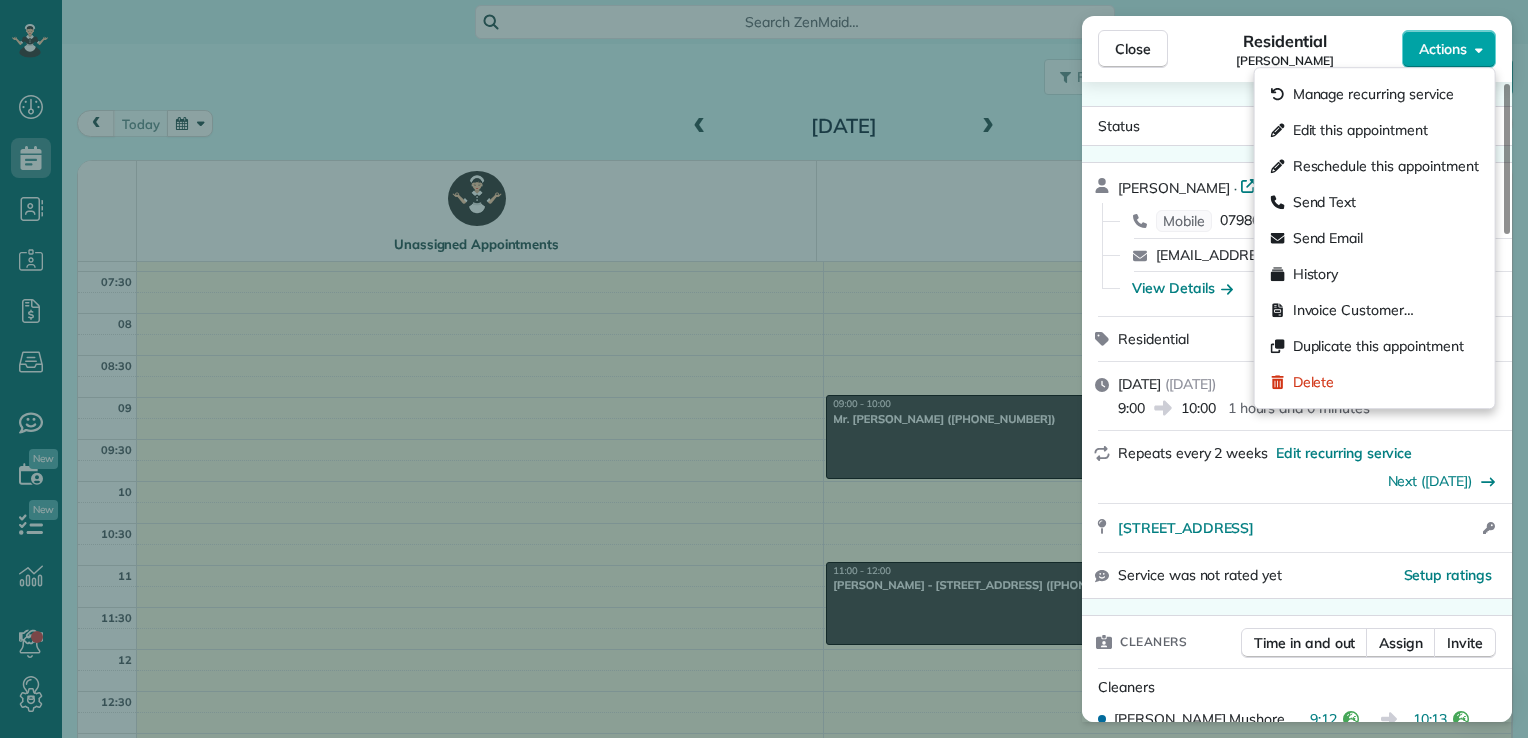 click on "Actions" at bounding box center [1443, 49] 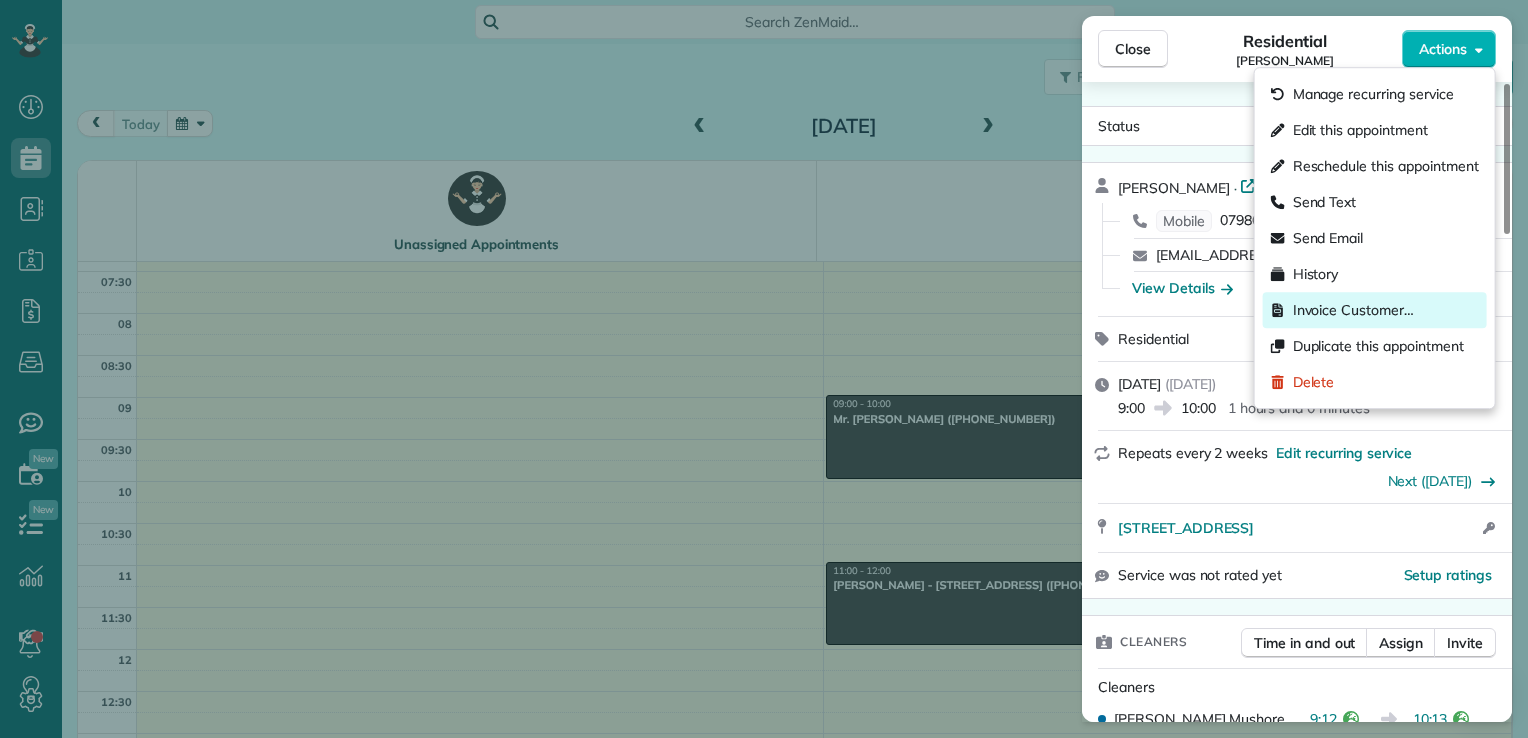 click on "Invoice Customer…" at bounding box center [1353, 310] 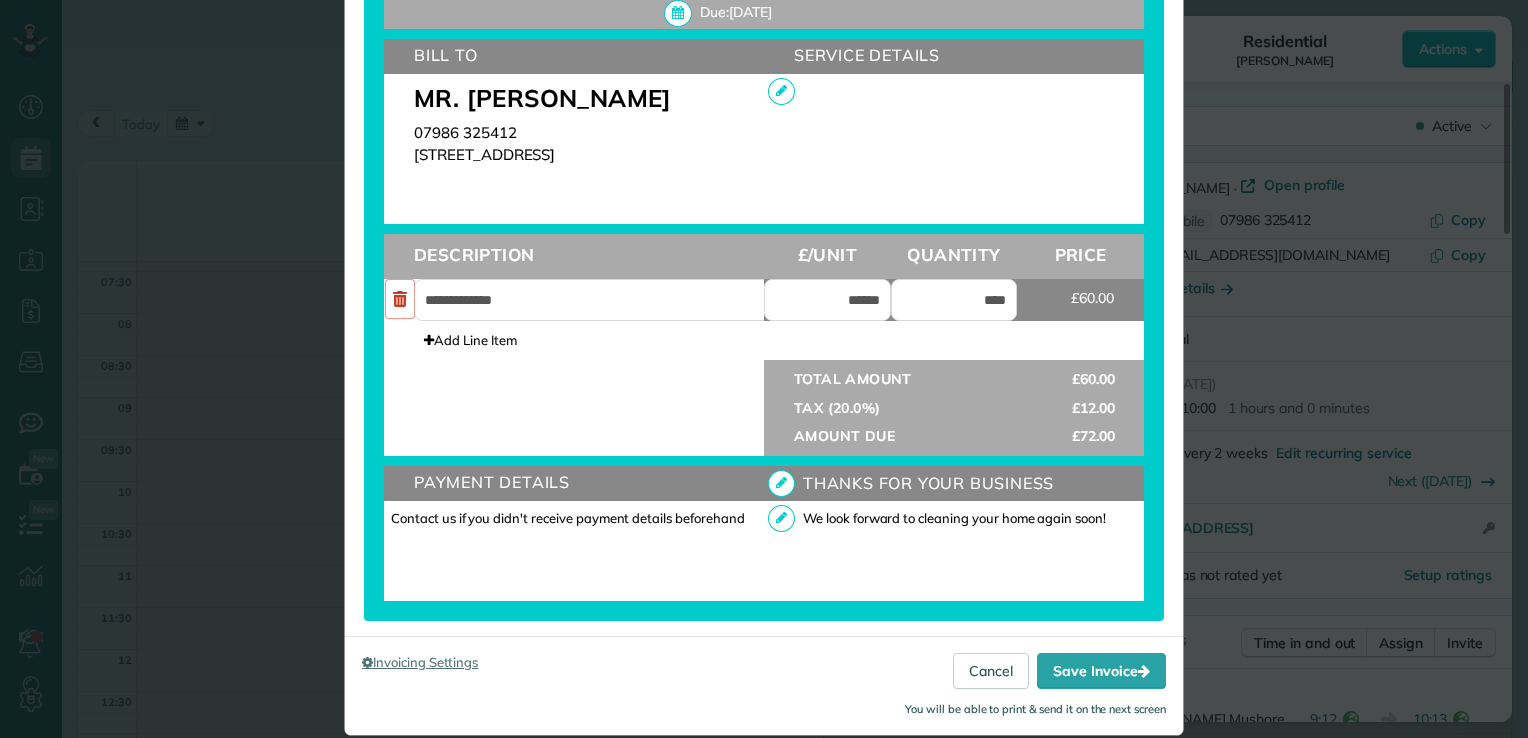 scroll, scrollTop: 623, scrollLeft: 0, axis: vertical 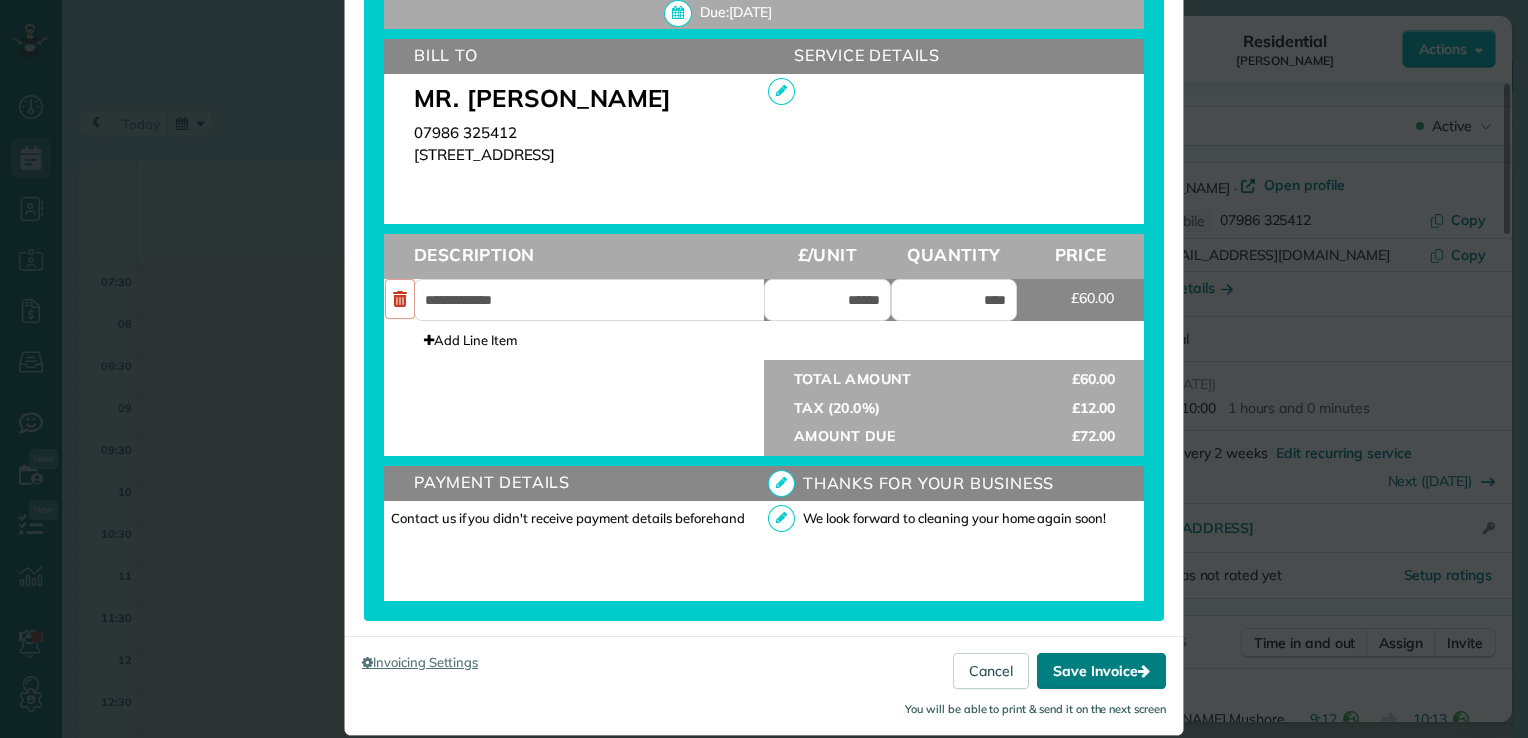 click on "Save Invoice" at bounding box center (1101, 671) 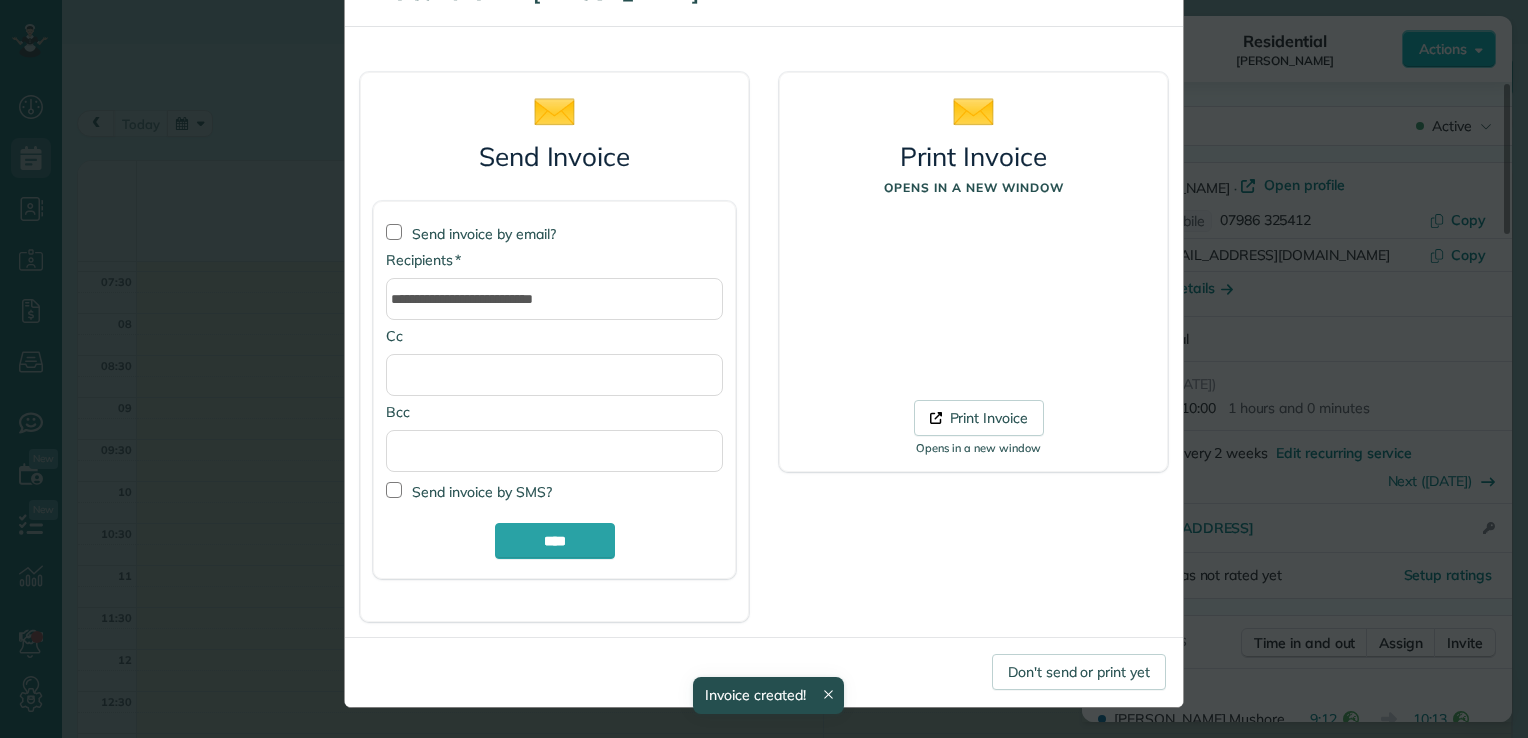 scroll, scrollTop: 71, scrollLeft: 0, axis: vertical 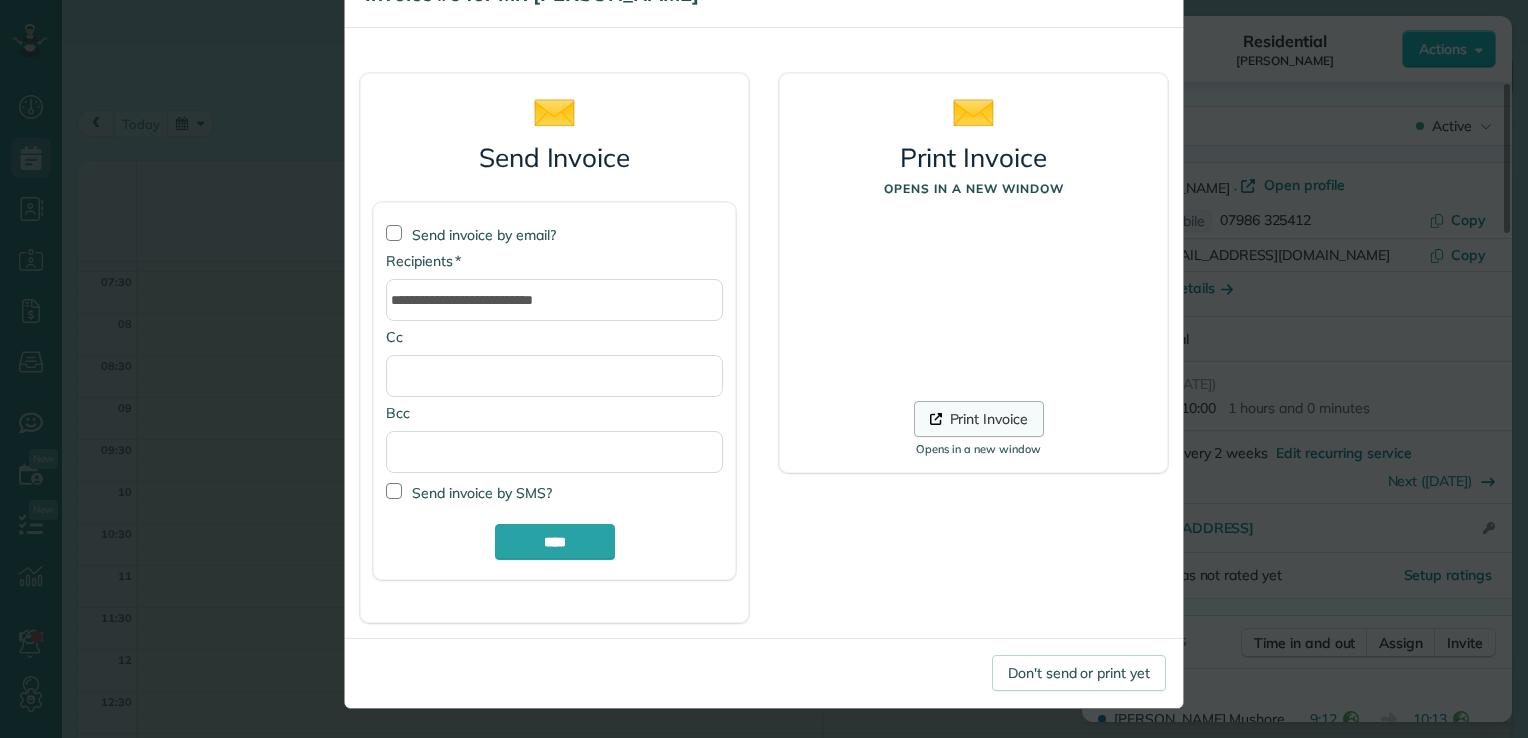 click on "Print Invoice" at bounding box center [989, 418] 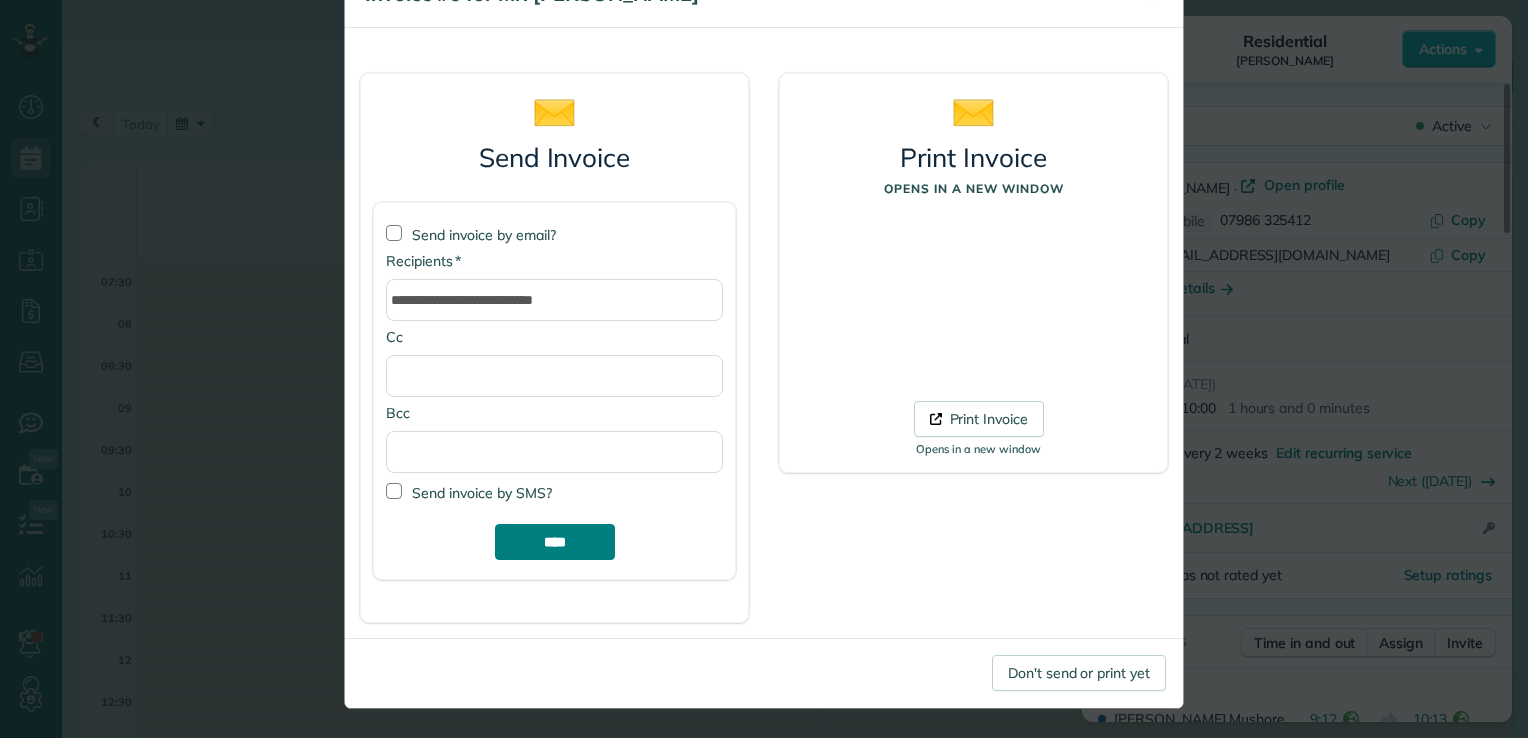 click on "****" at bounding box center [555, 542] 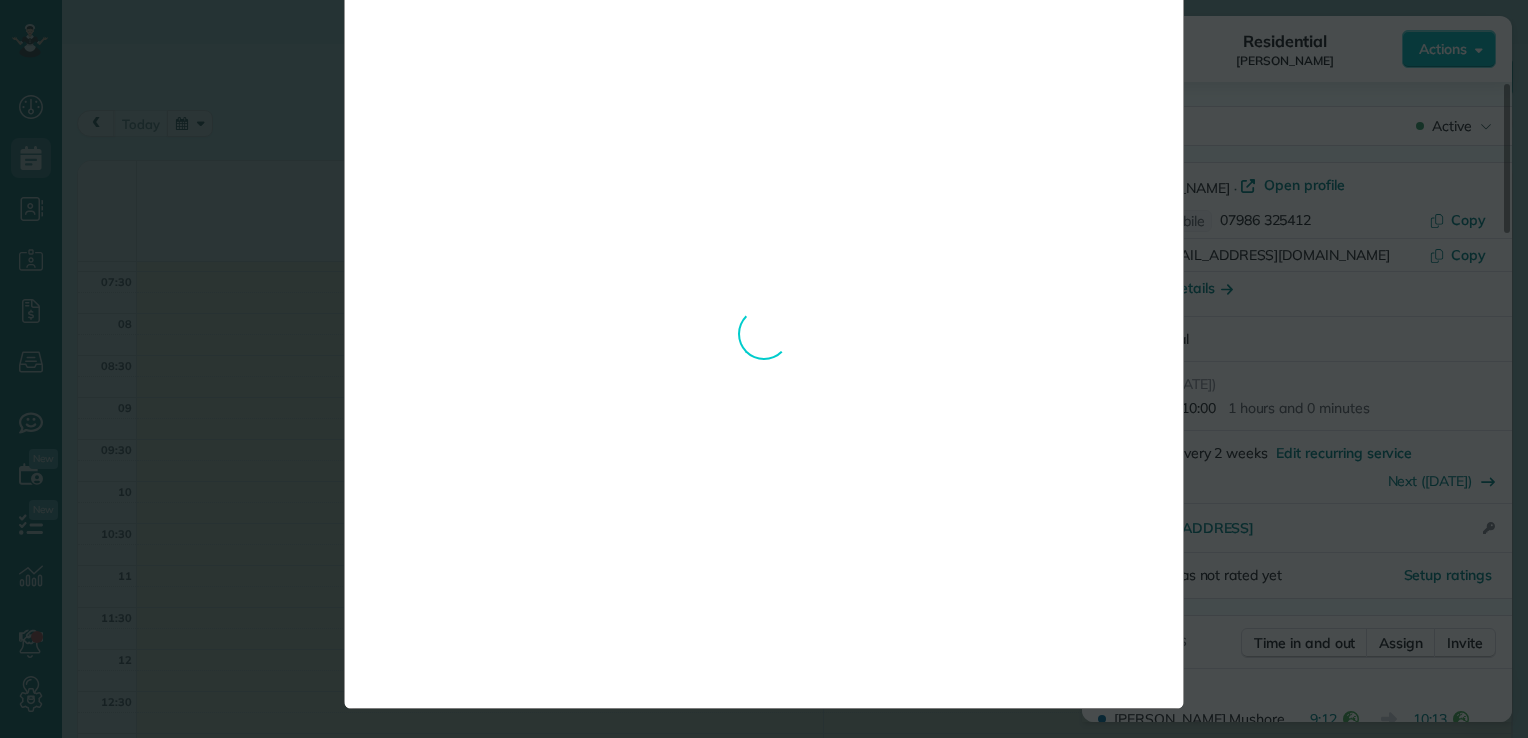 scroll, scrollTop: 0, scrollLeft: 0, axis: both 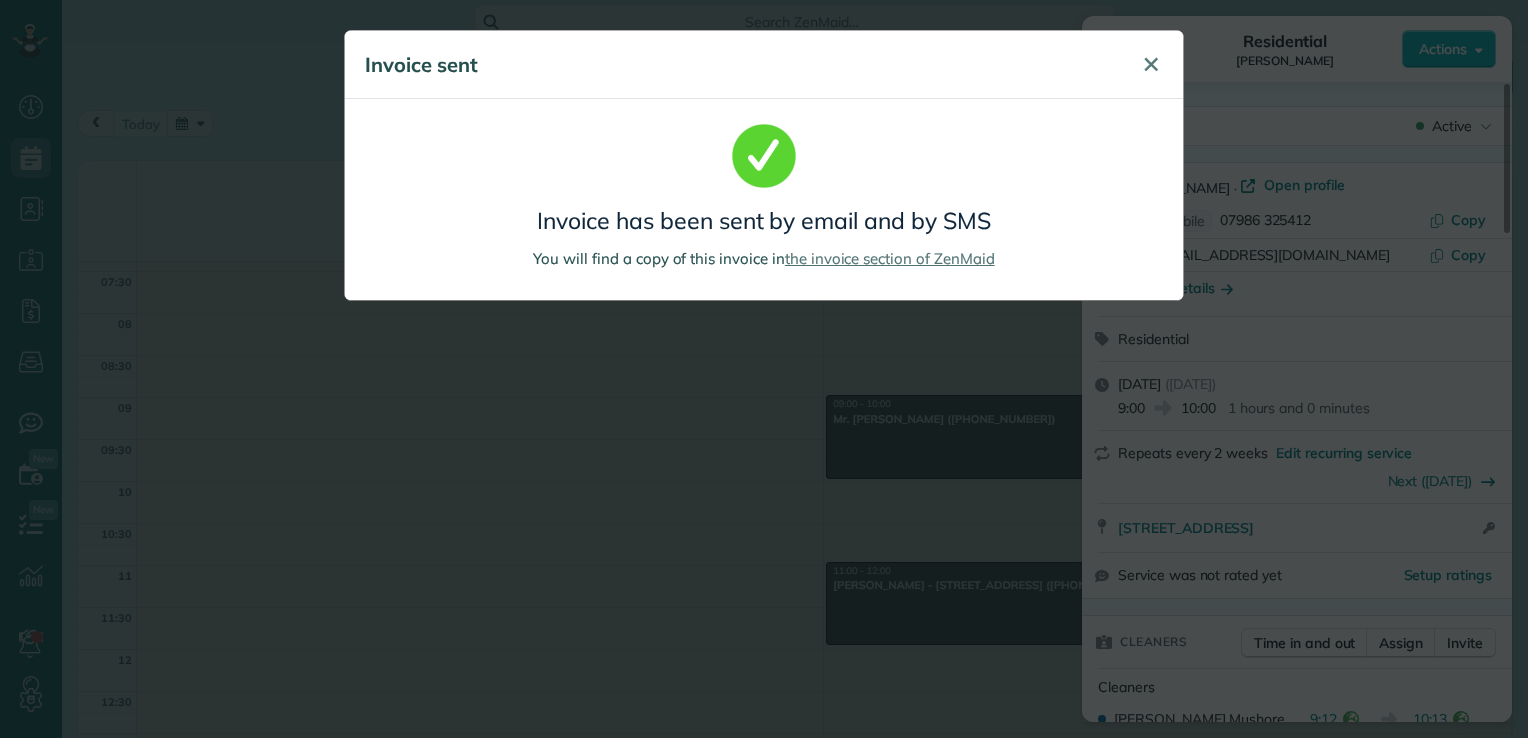click on "✕" at bounding box center (1151, 64) 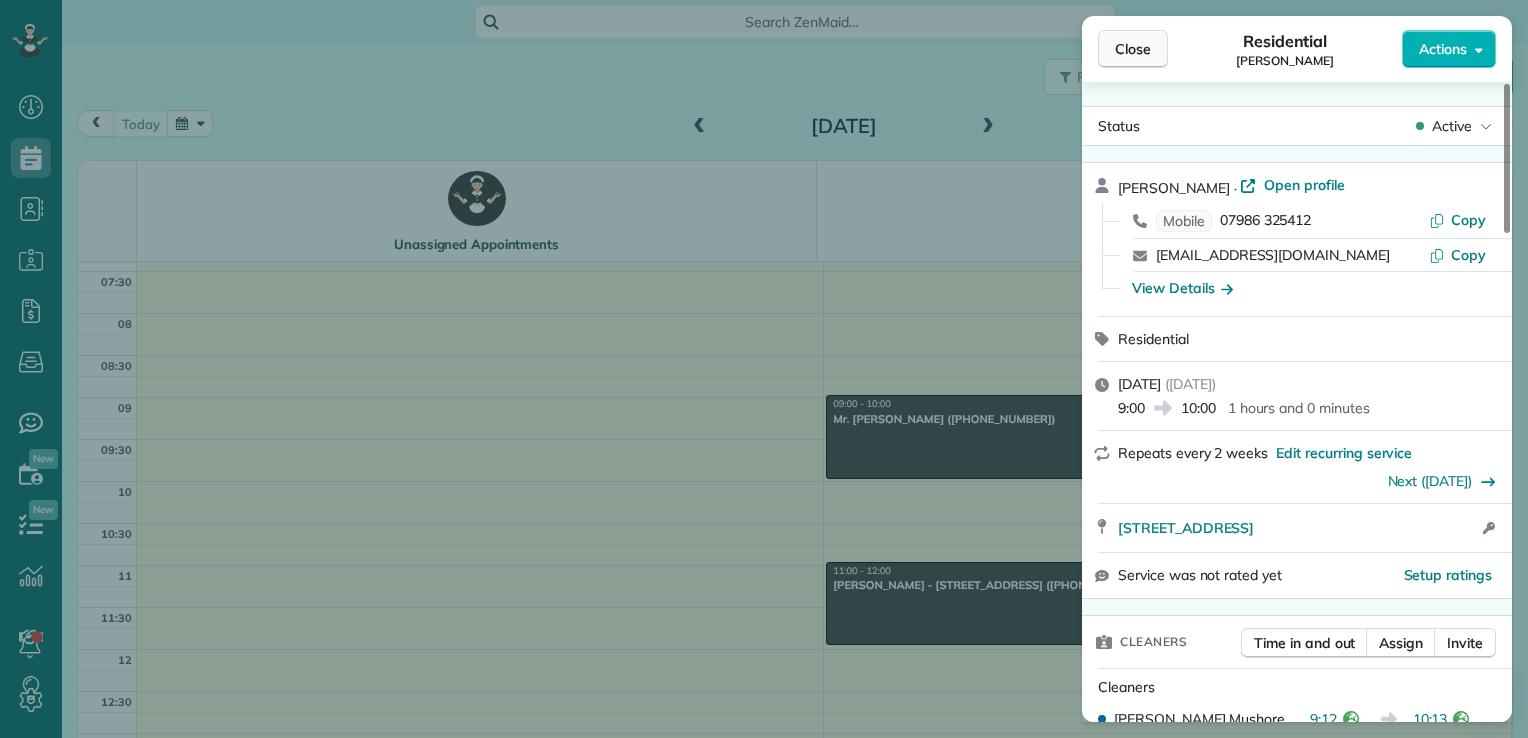 click on "Close" at bounding box center [1133, 49] 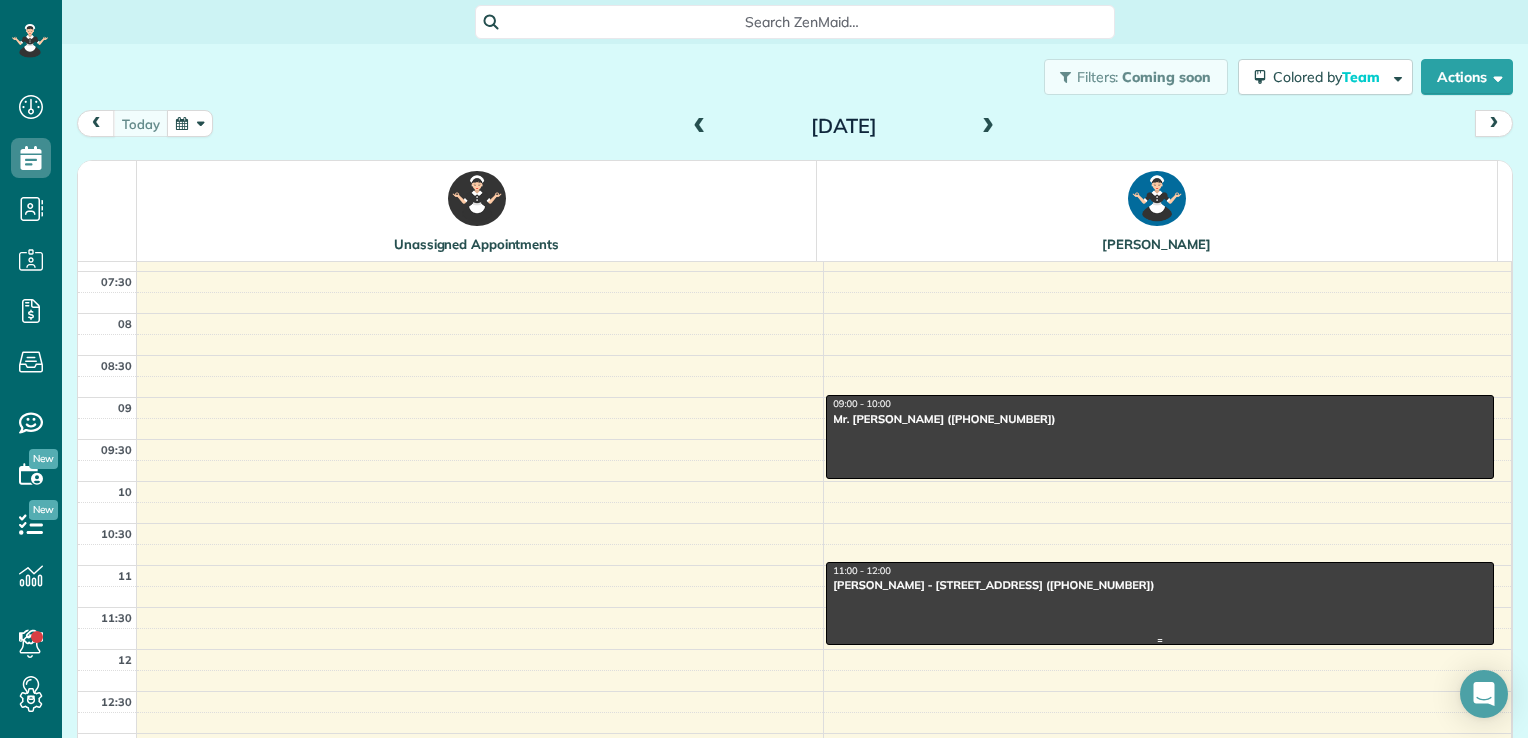 click on "[PERSON_NAME] - [STREET_ADDRESS] ([PHONE_NUMBER])" at bounding box center (1160, 585) 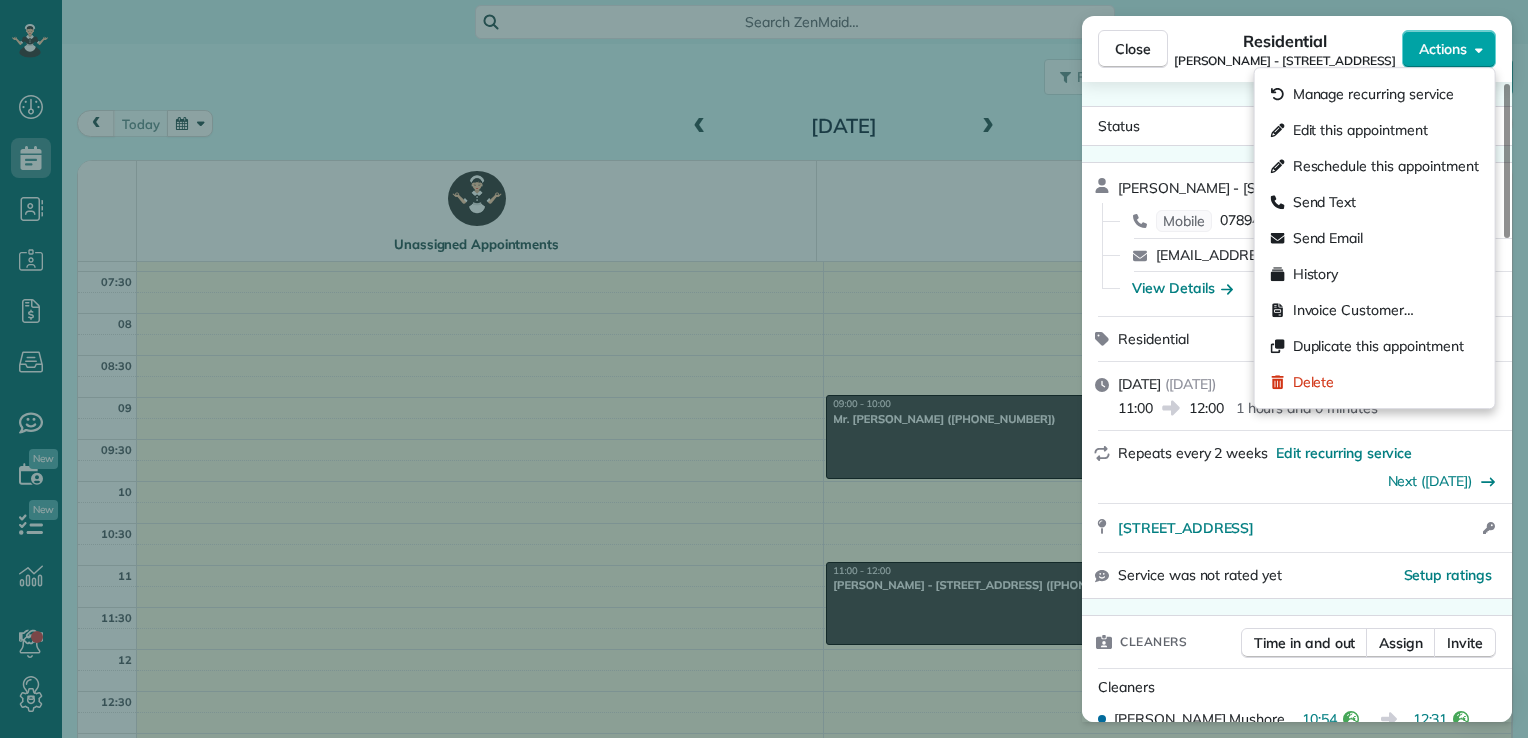 click on "Actions" at bounding box center (1443, 49) 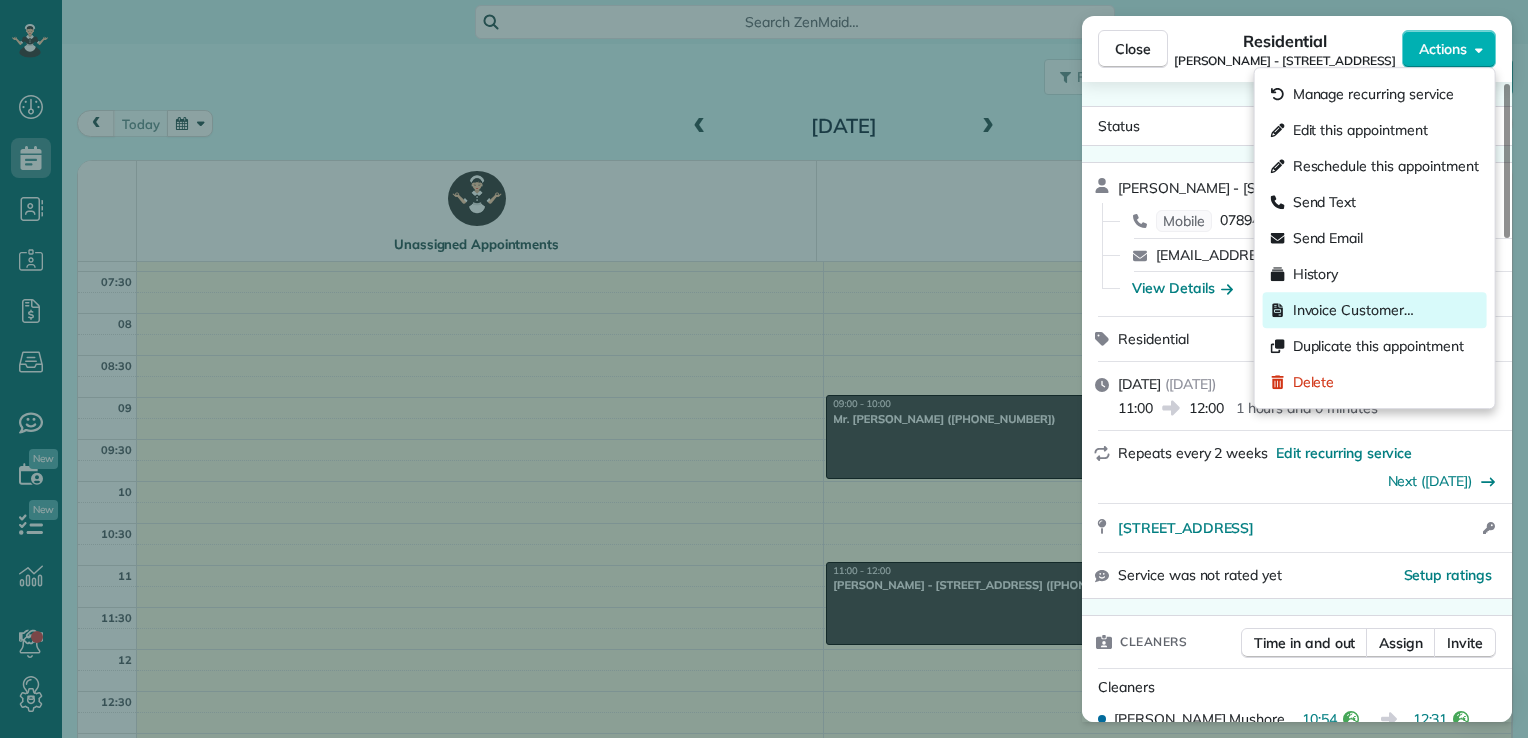 click on "Invoice Customer…" at bounding box center [1353, 310] 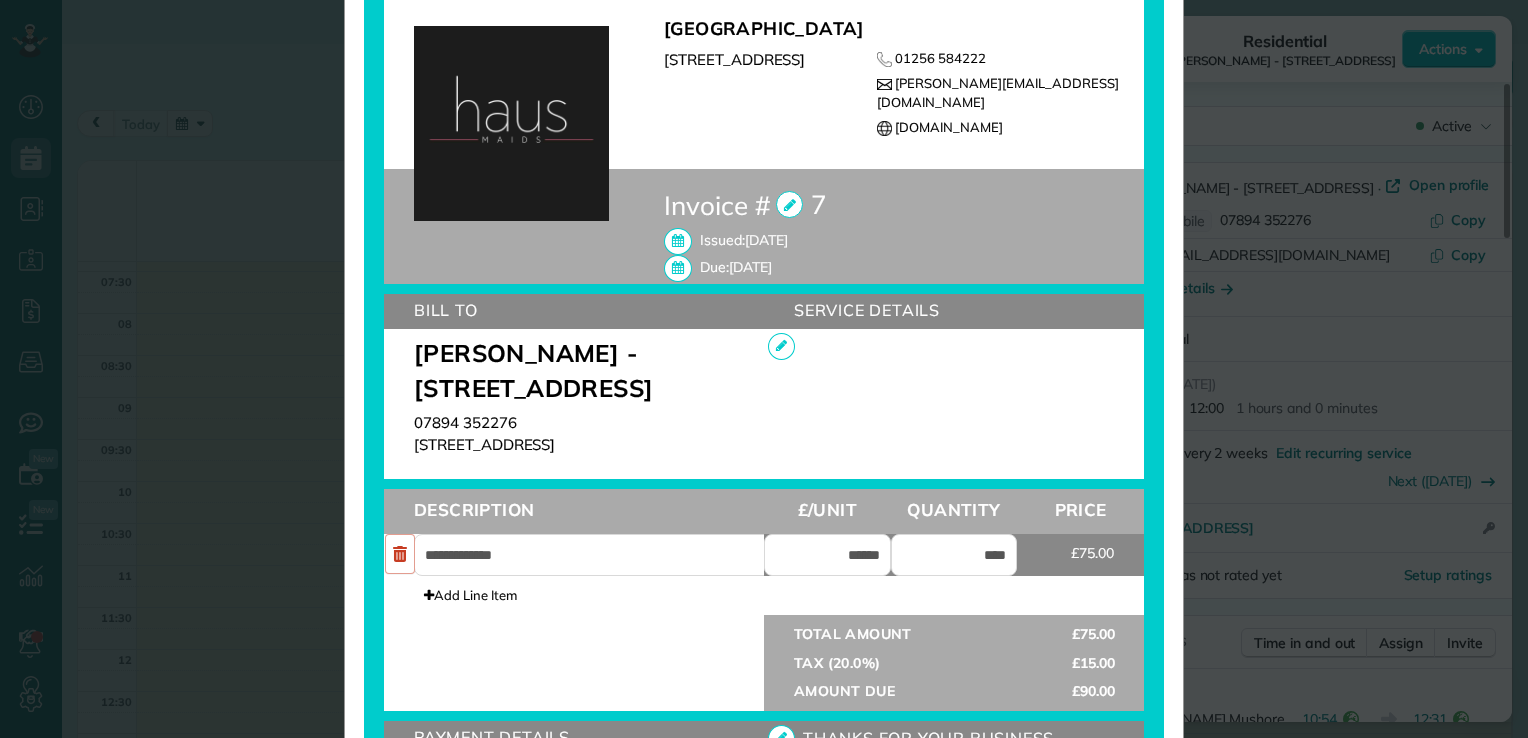 scroll, scrollTop: 630, scrollLeft: 0, axis: vertical 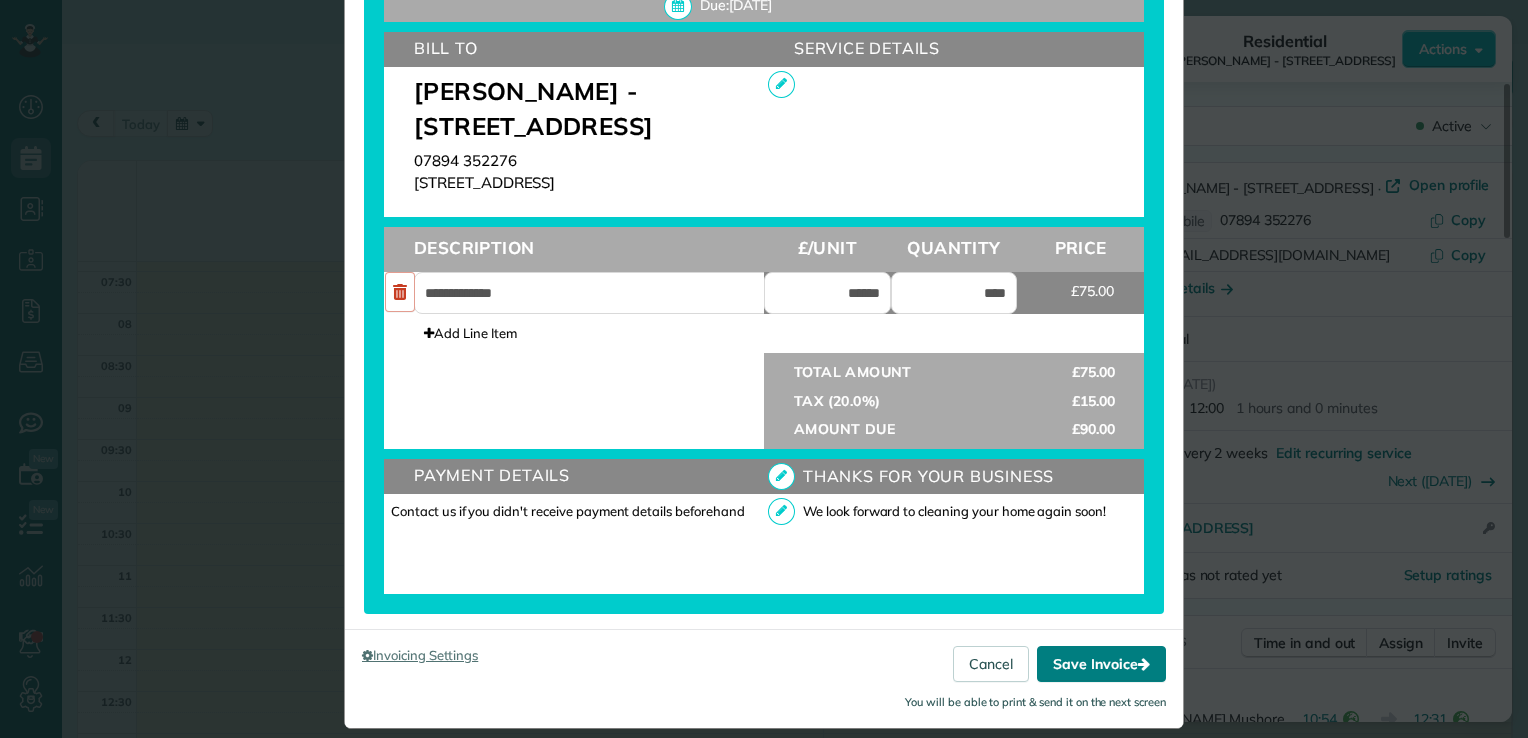 click on "Save Invoice" at bounding box center [1101, 664] 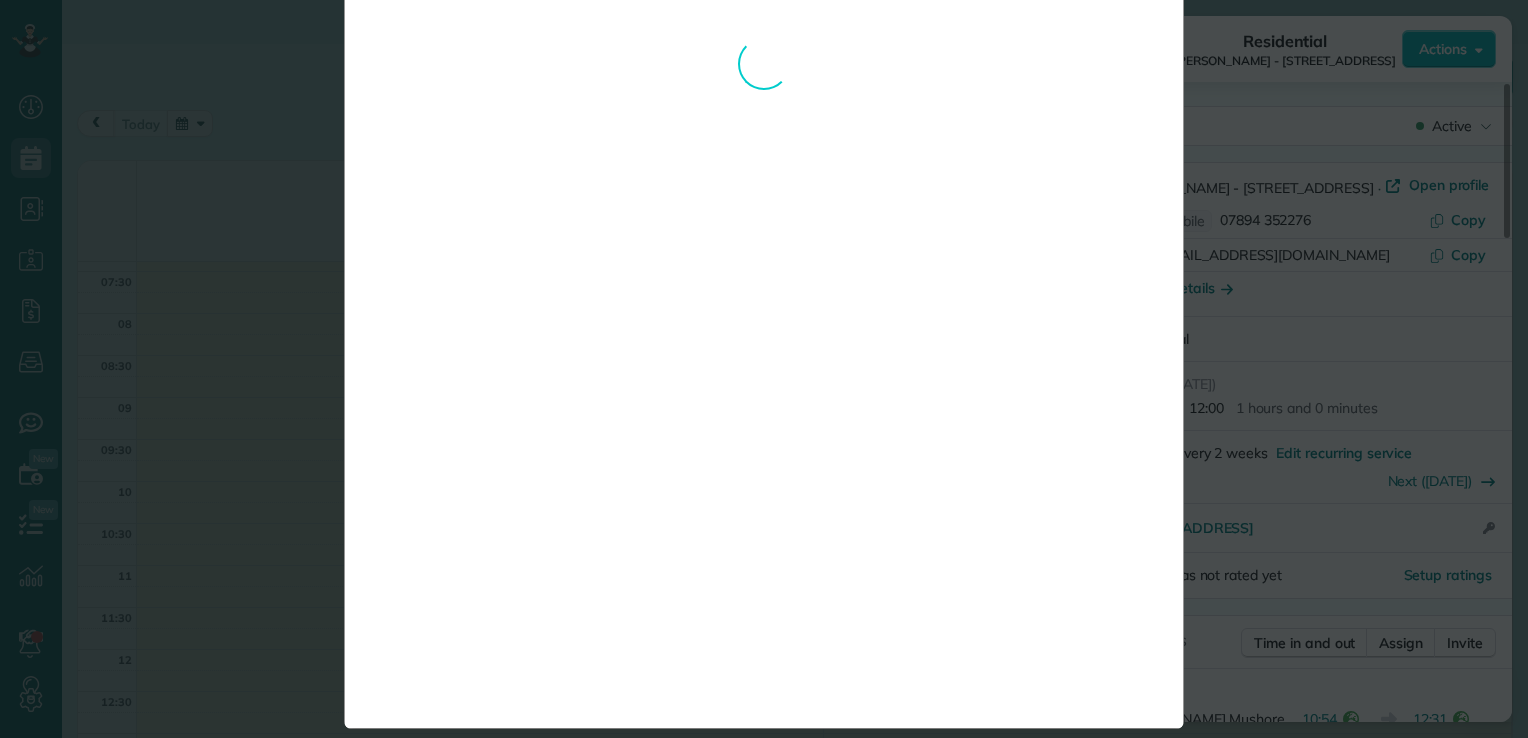 scroll, scrollTop: 71, scrollLeft: 0, axis: vertical 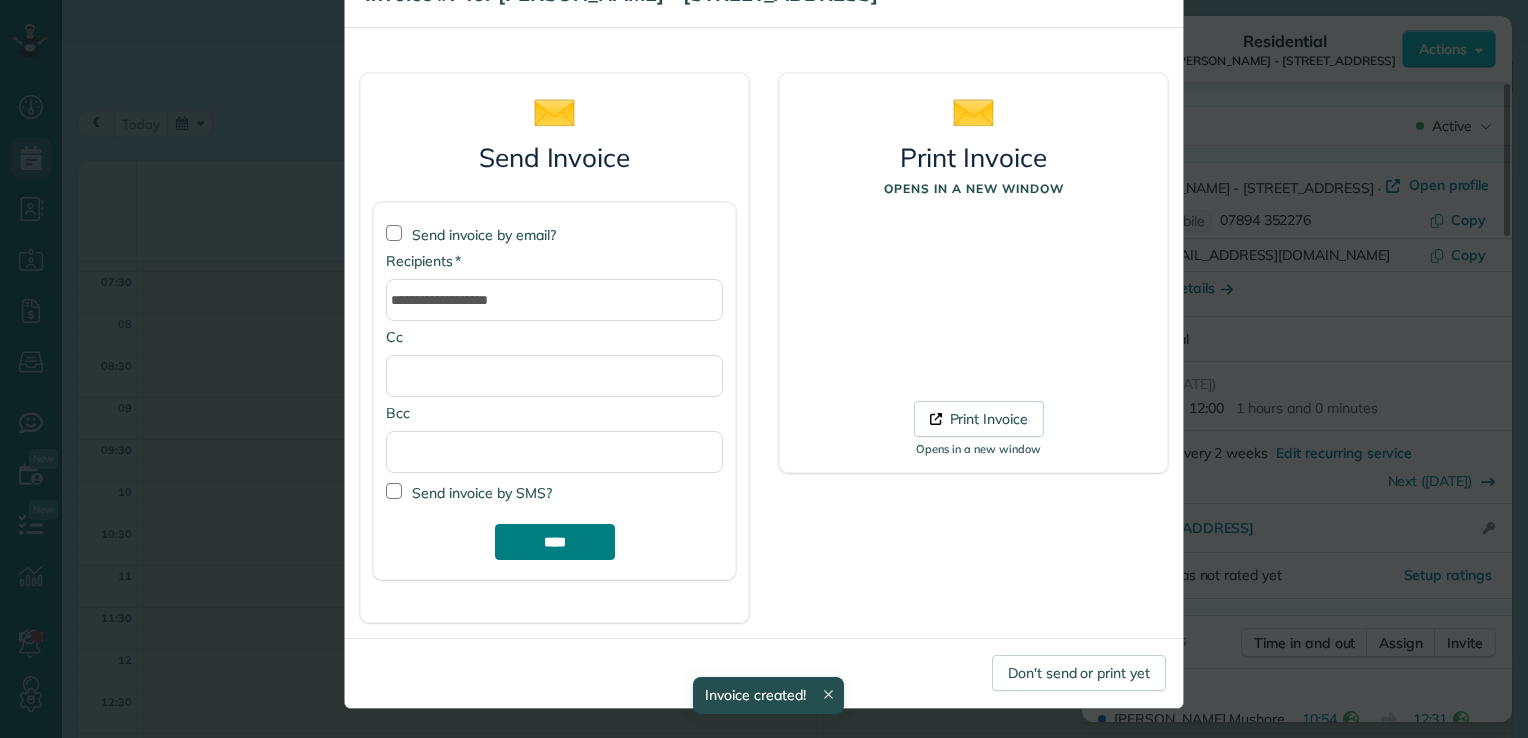 click on "****" at bounding box center [555, 542] 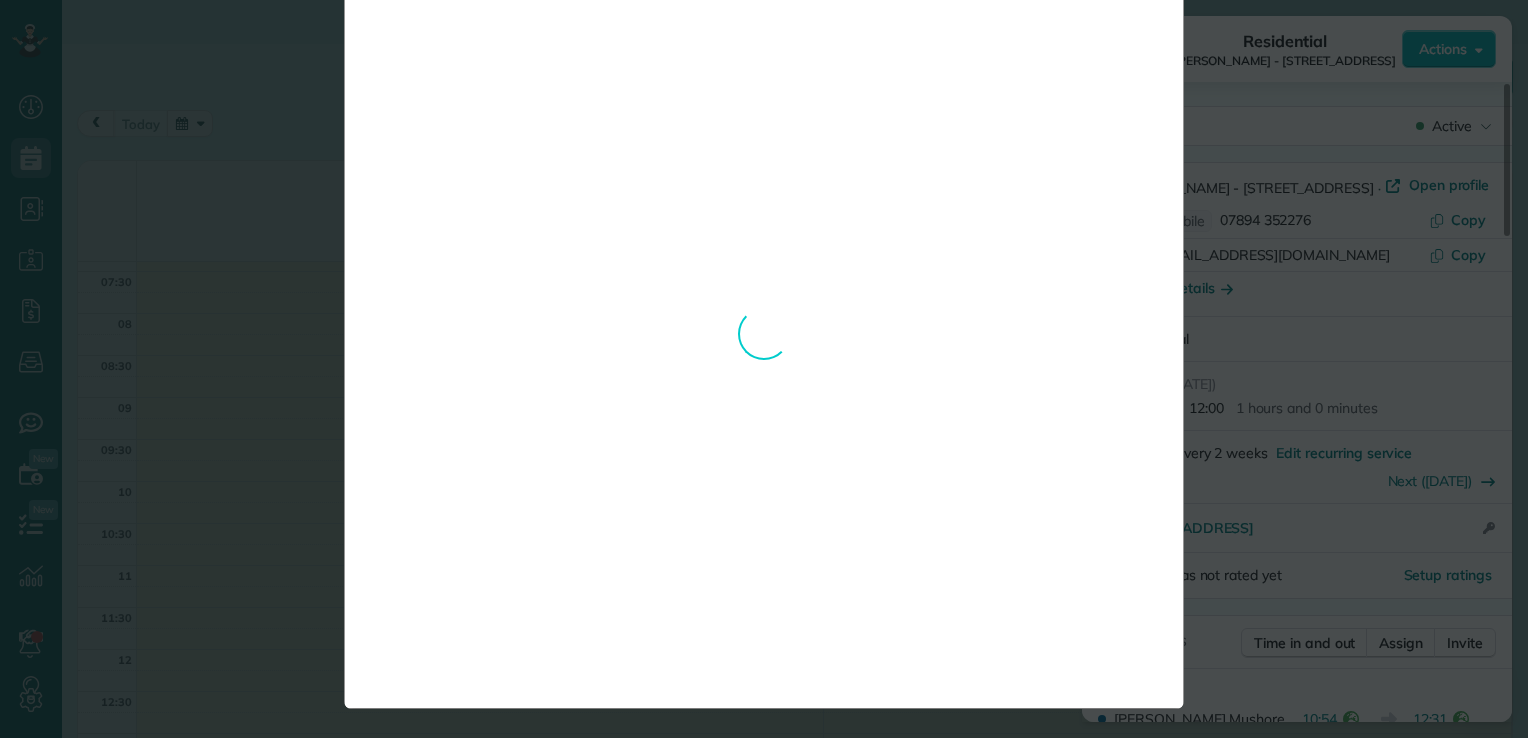 scroll, scrollTop: 0, scrollLeft: 0, axis: both 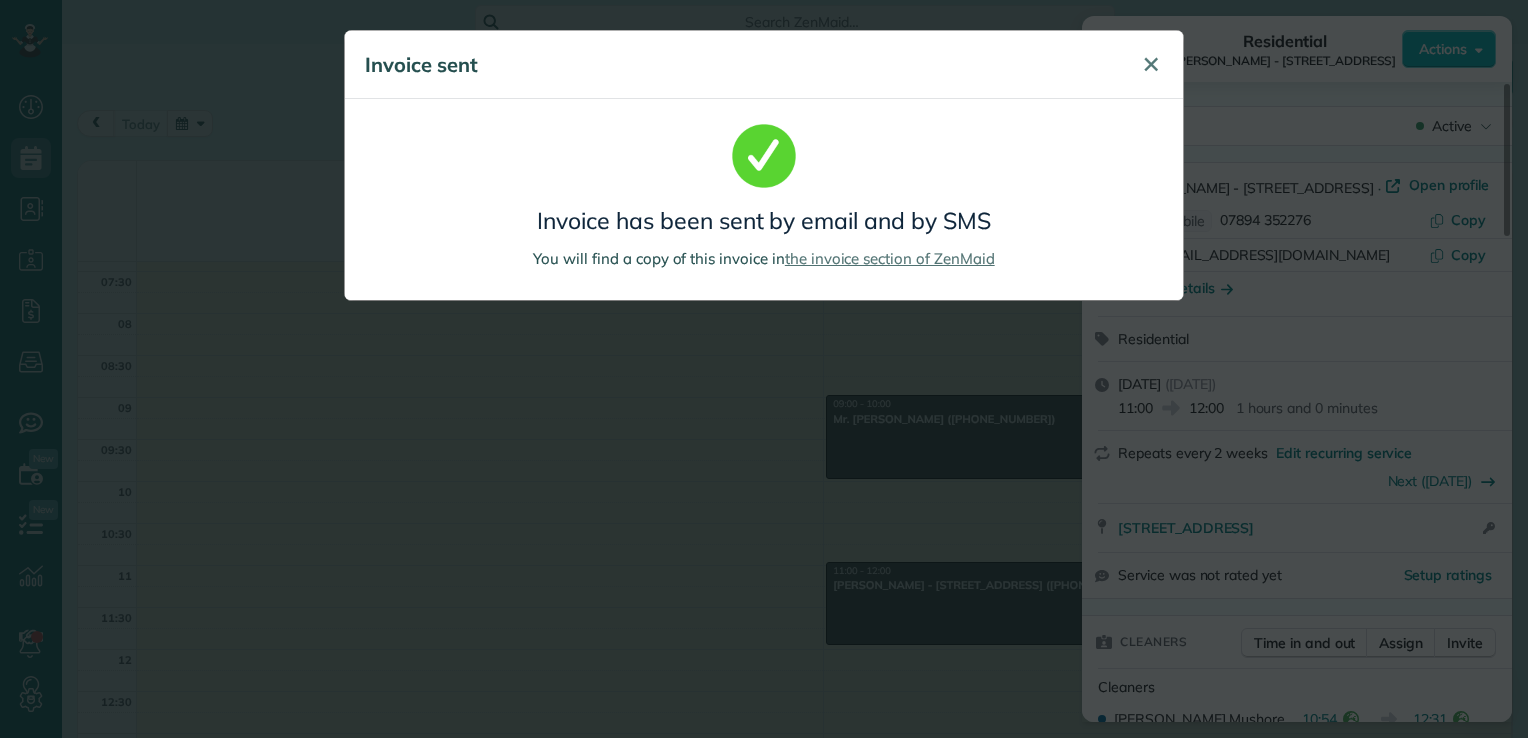 click on "✕" at bounding box center (1151, 64) 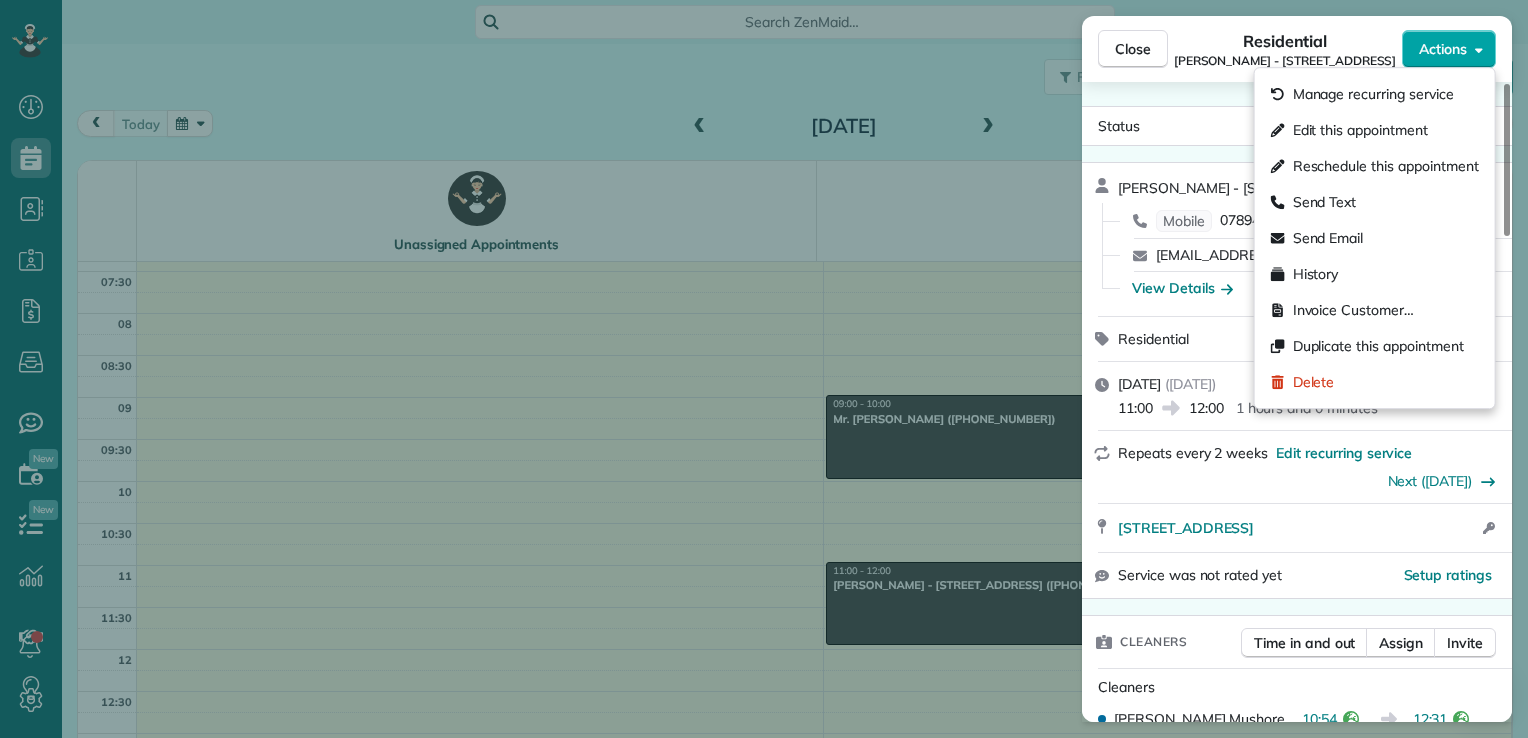 click on "Actions" at bounding box center [1443, 49] 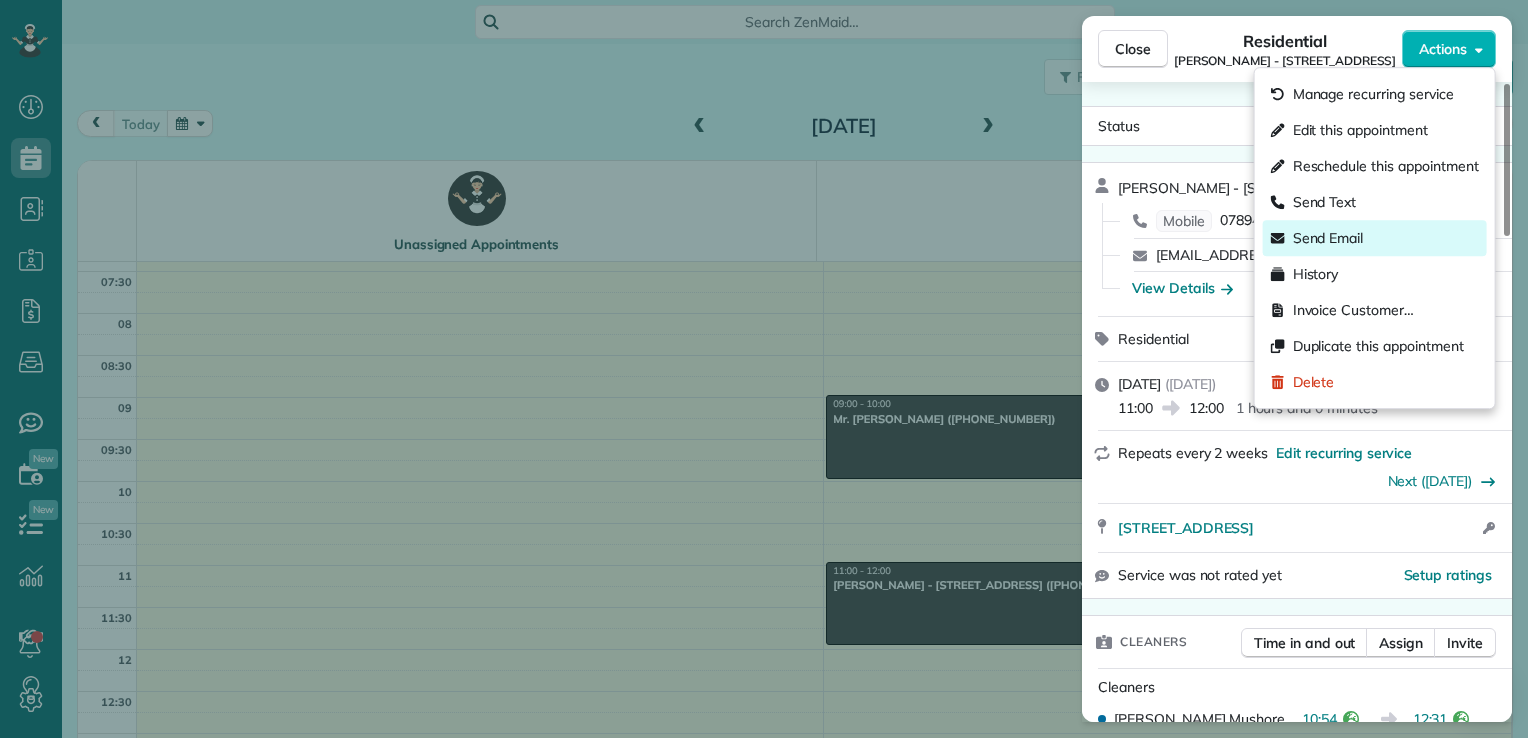 click on "Send Email" at bounding box center (1328, 238) 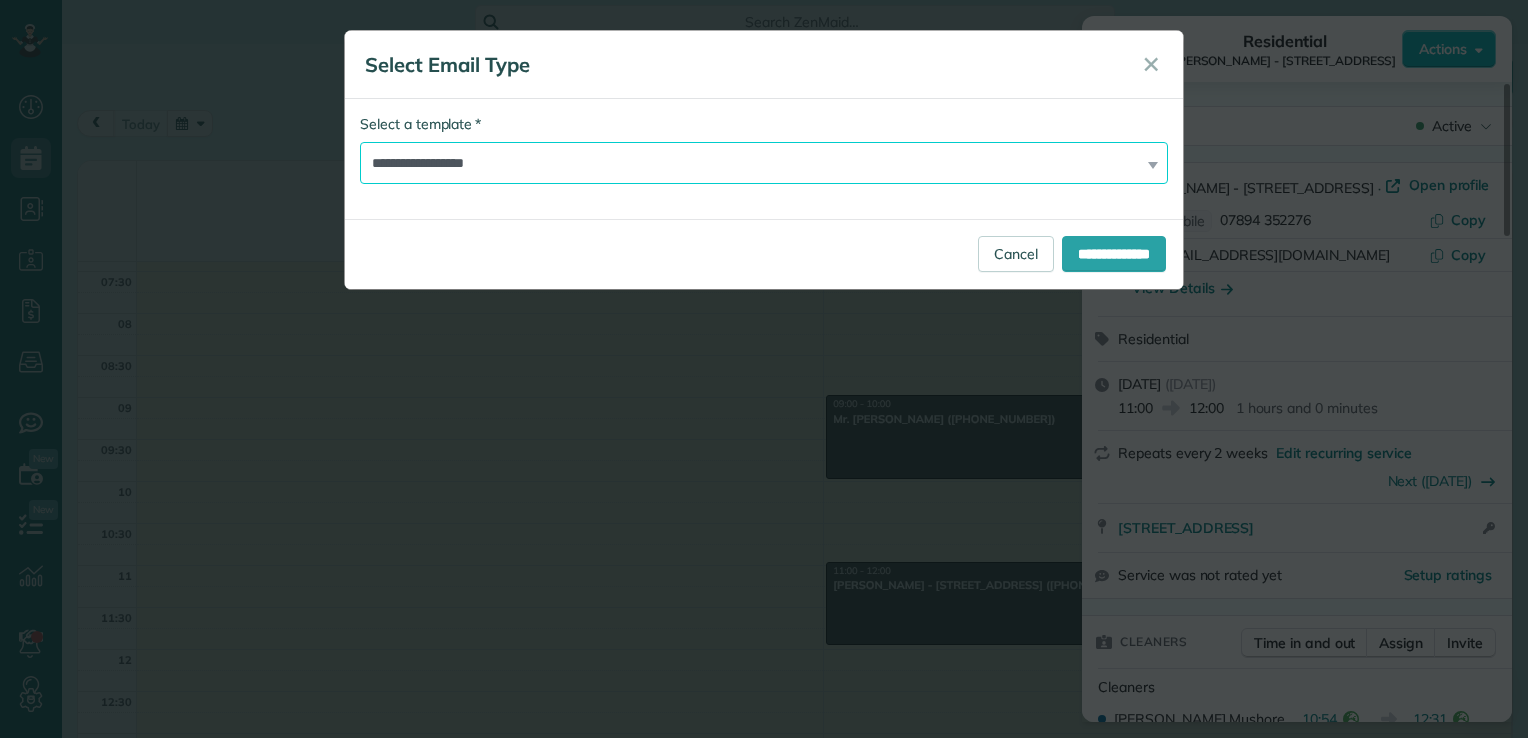 click on "**********" at bounding box center [764, 163] 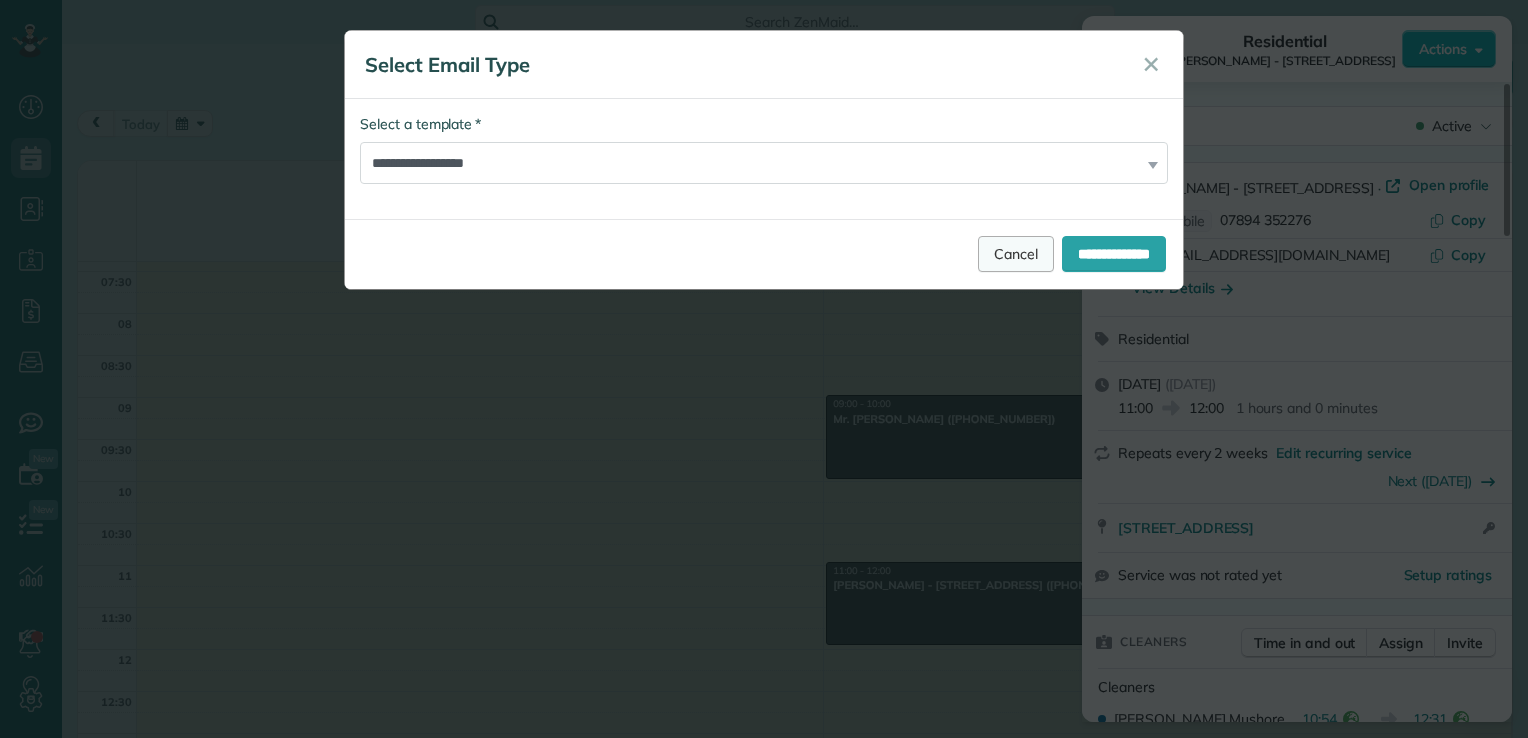click on "Cancel" at bounding box center (1016, 254) 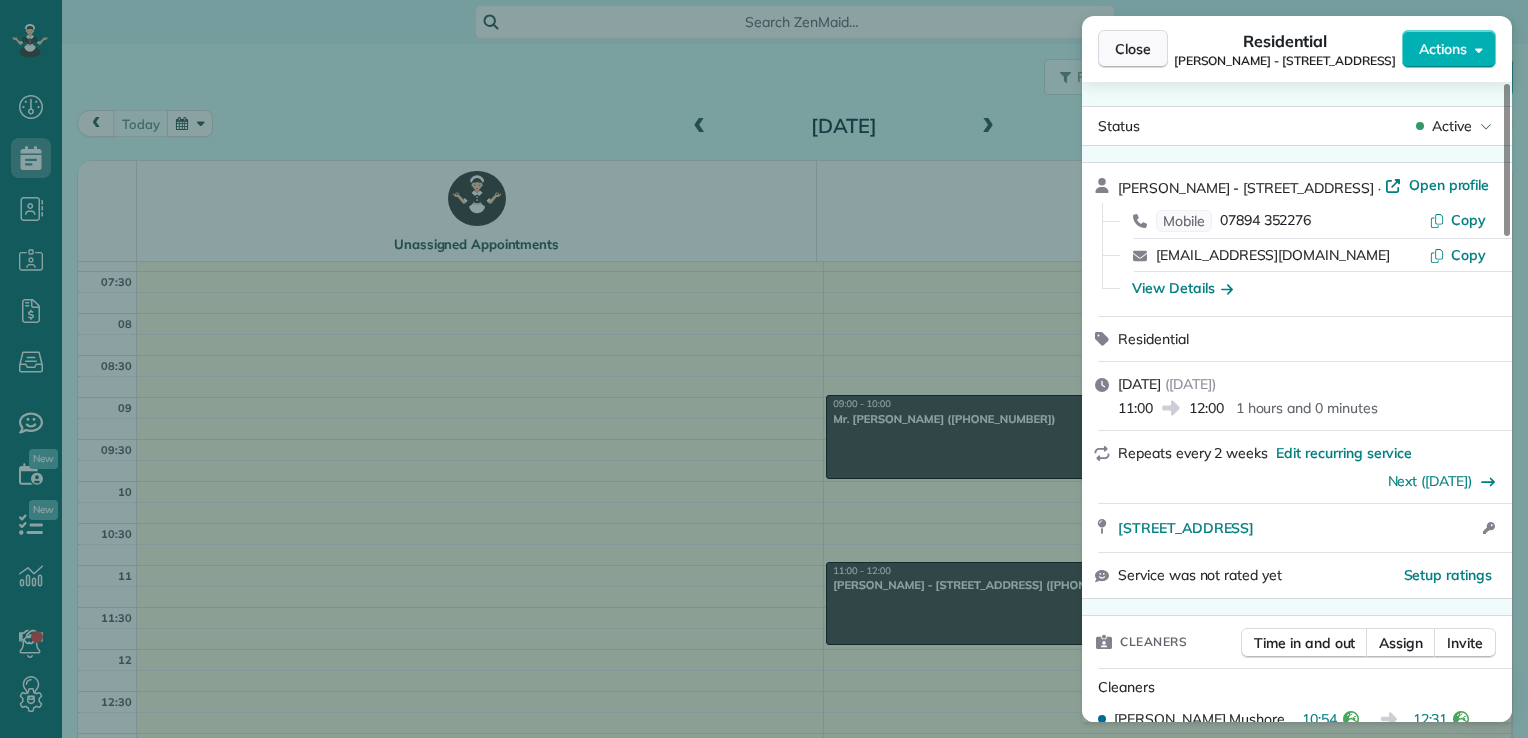 click on "Close" at bounding box center [1133, 49] 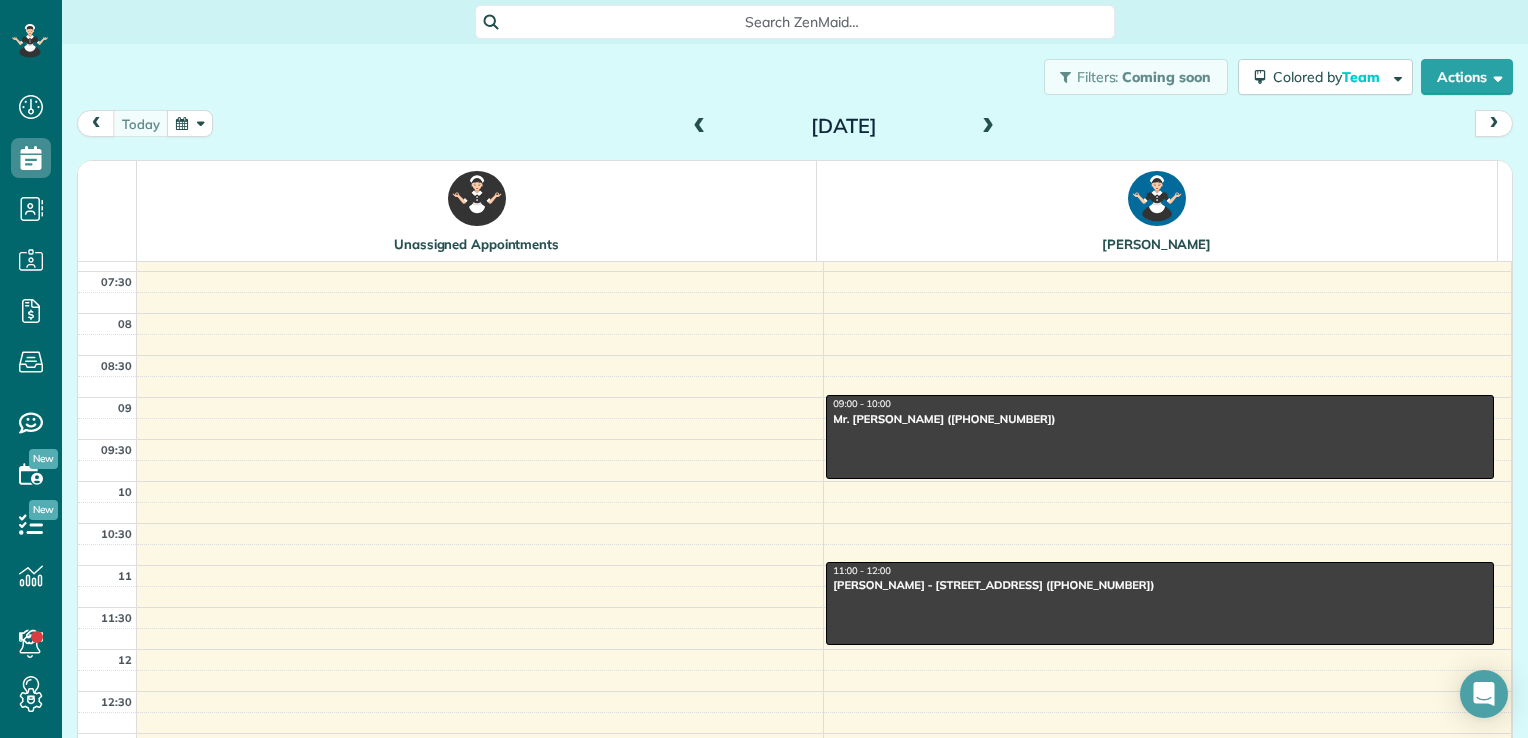 click at bounding box center (988, 127) 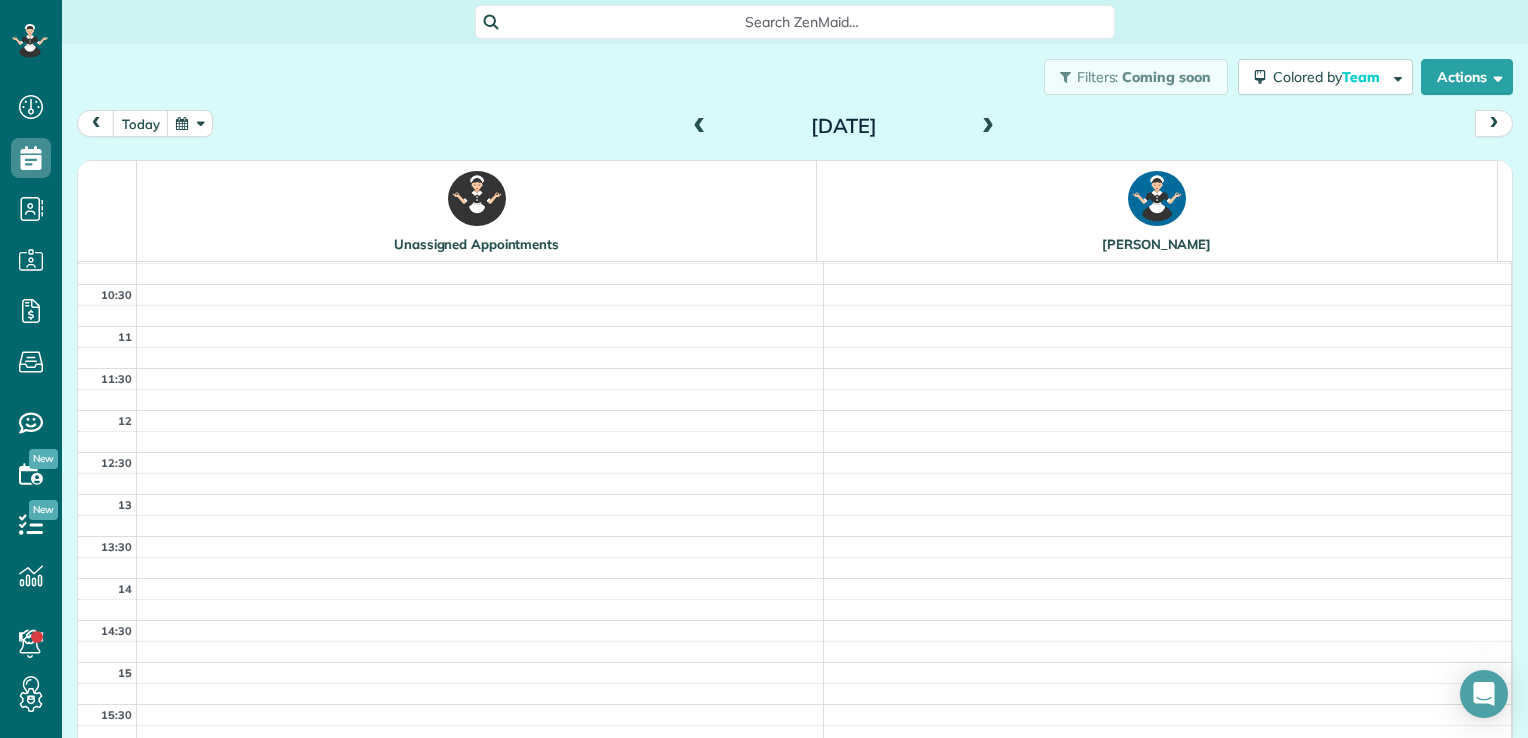 scroll, scrollTop: 353, scrollLeft: 0, axis: vertical 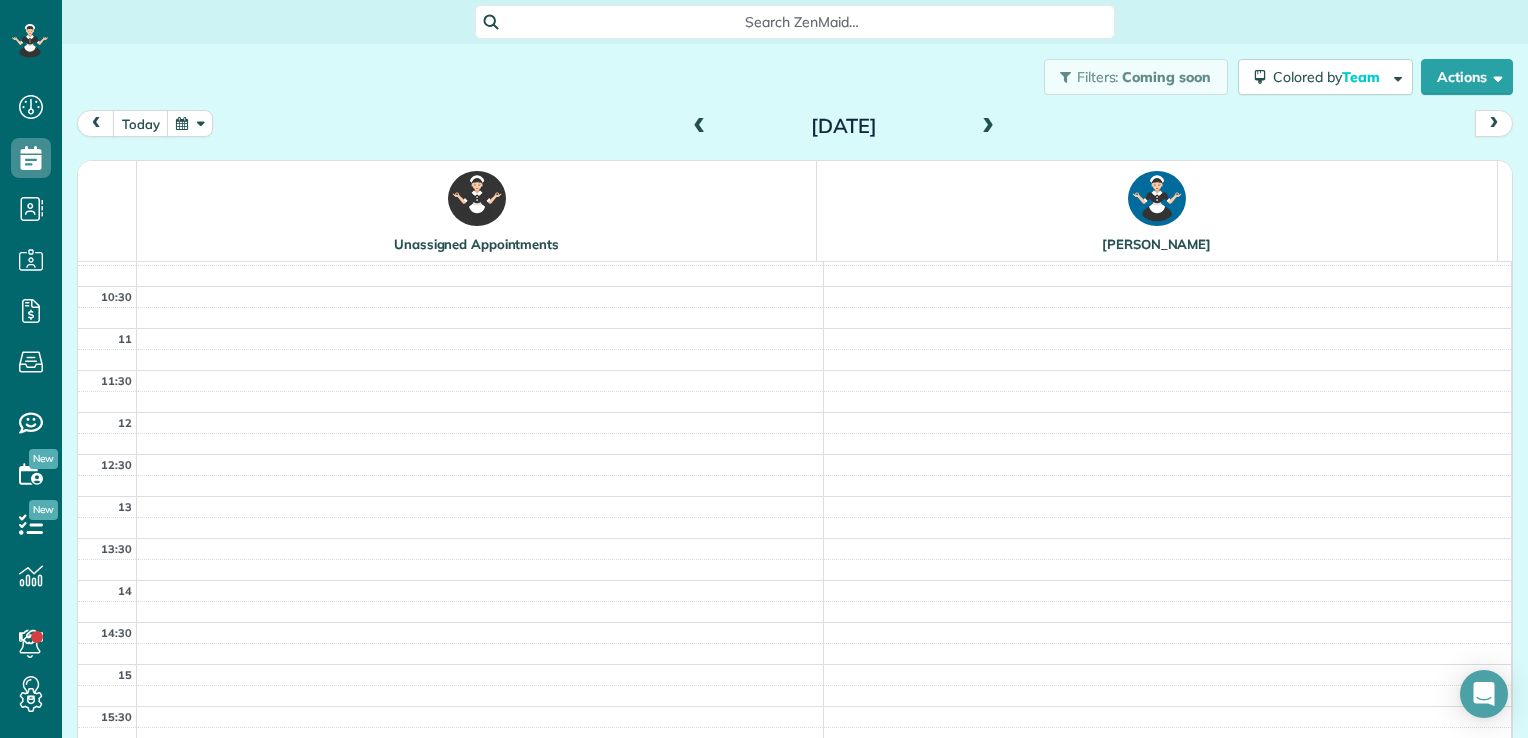click at bounding box center (988, 127) 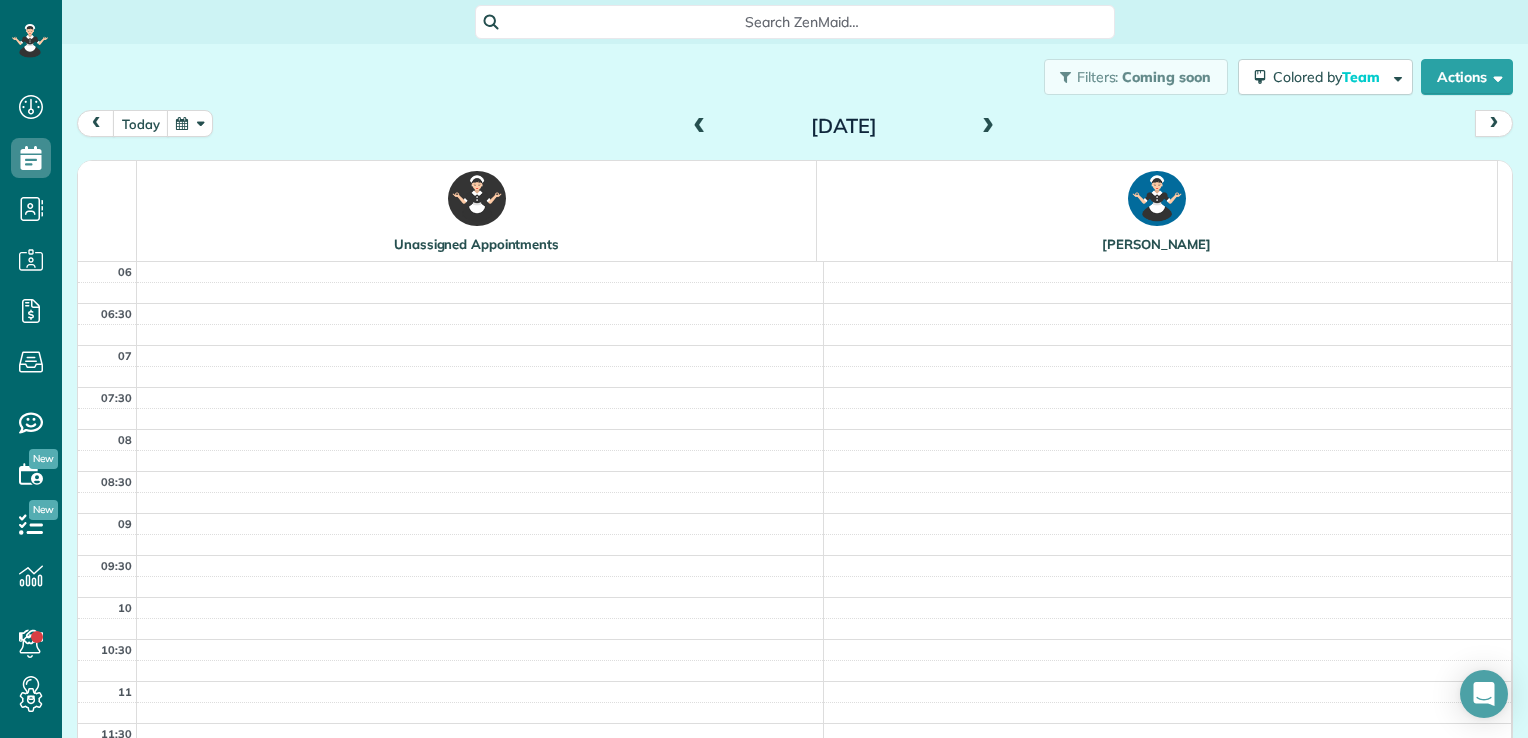 scroll, scrollTop: 0, scrollLeft: 0, axis: both 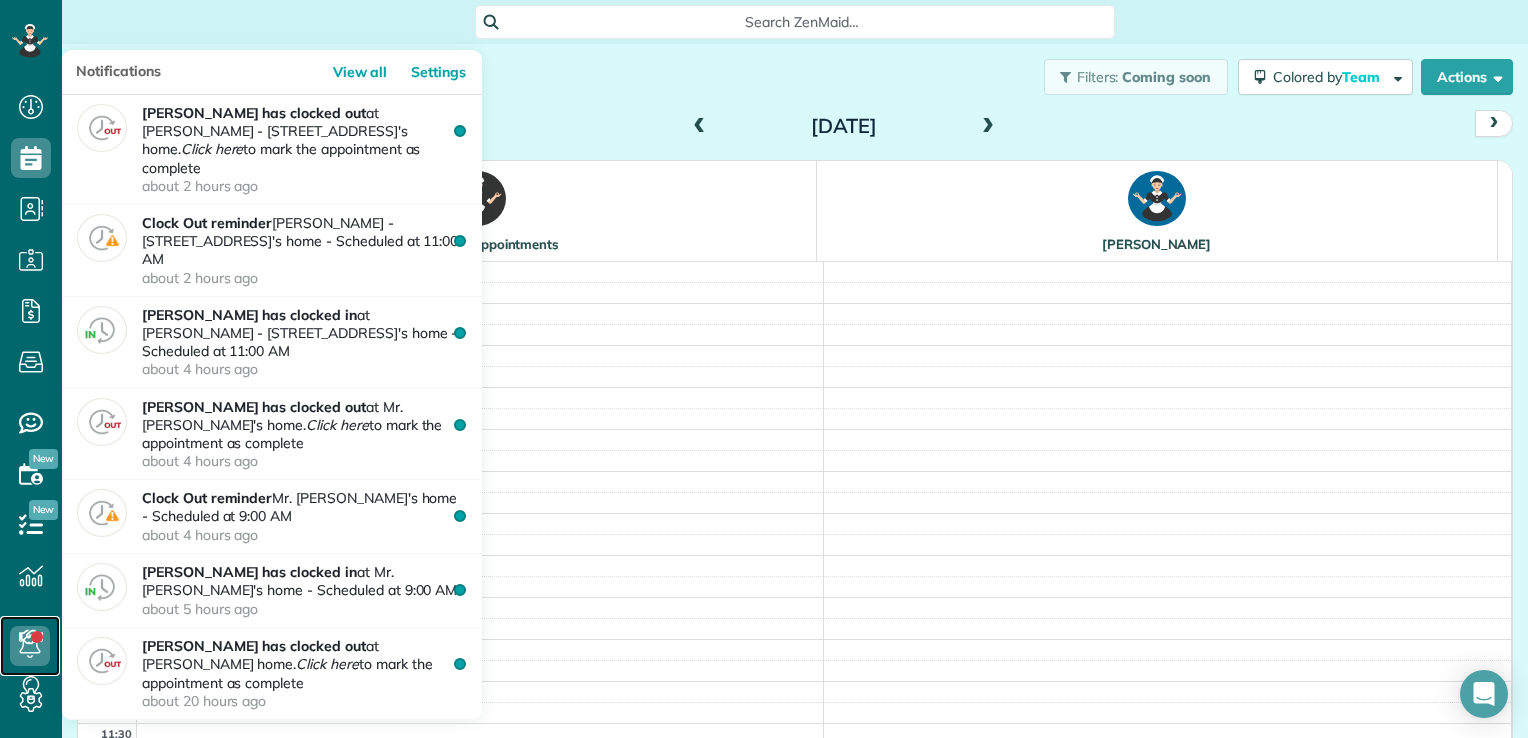 click at bounding box center (30, 646) 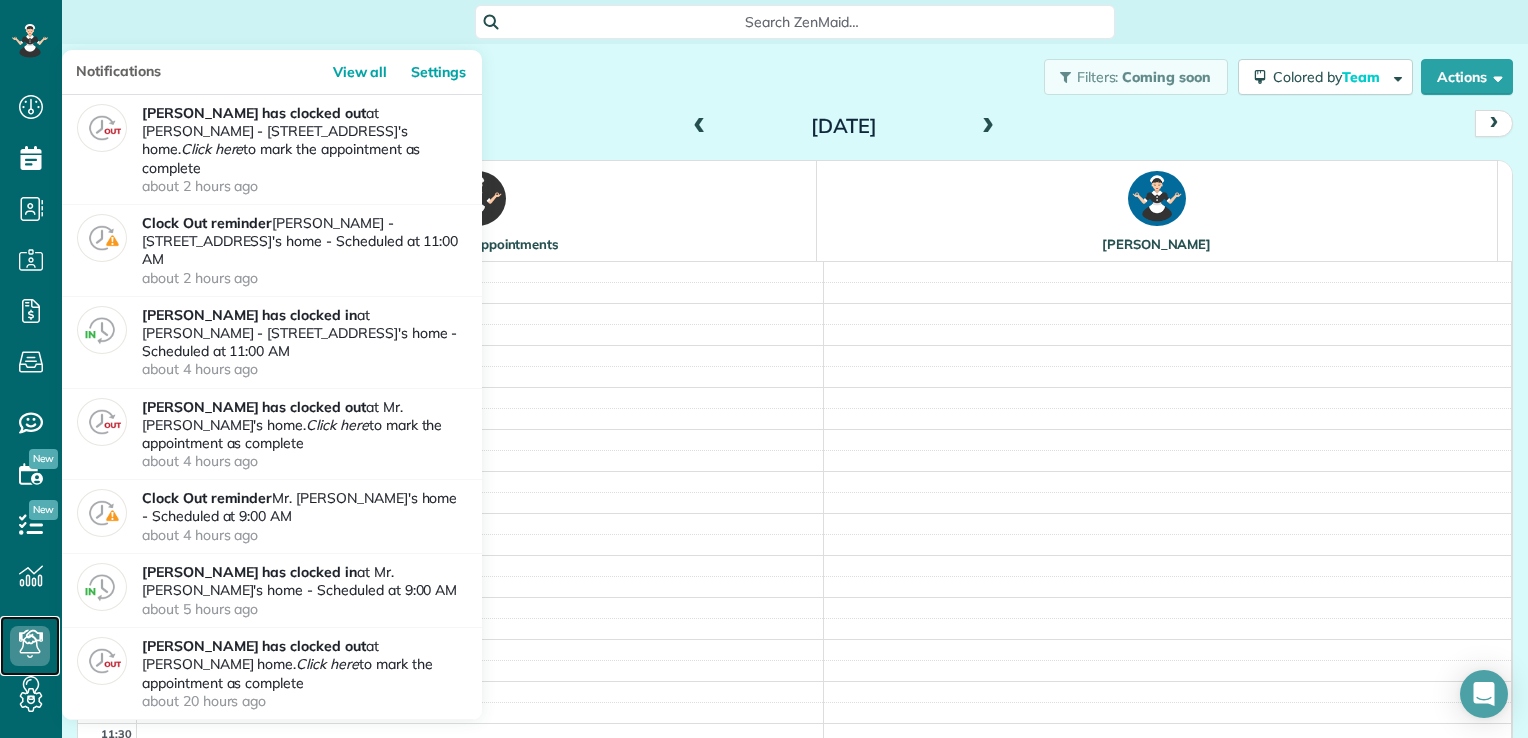 click 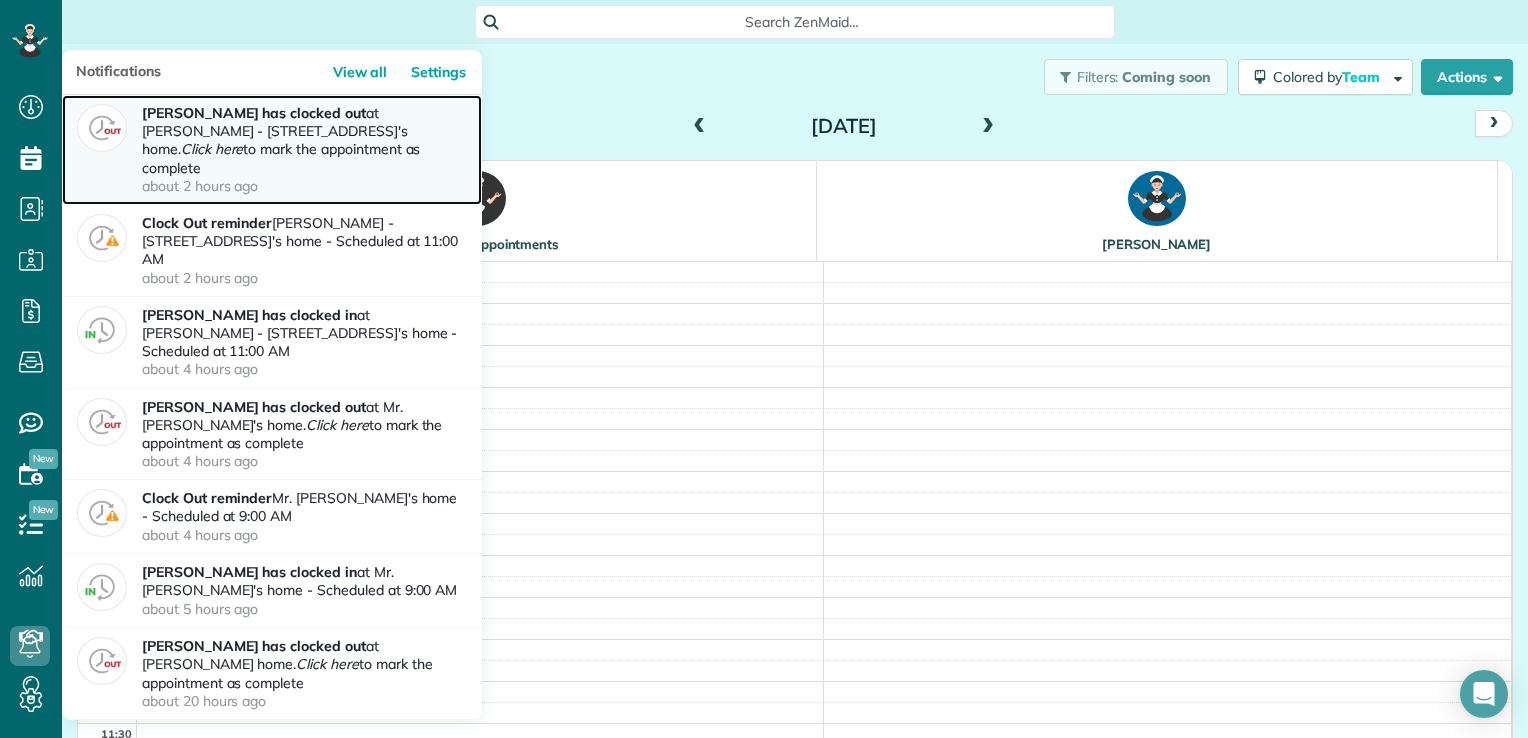 click on "Cecilia Mushore has clocked out  at Mrs. Caroline Knill - 50 Aster Road's home.  Click here  to mark the appointment as complete about 2 hours ago" at bounding box center [304, 149] 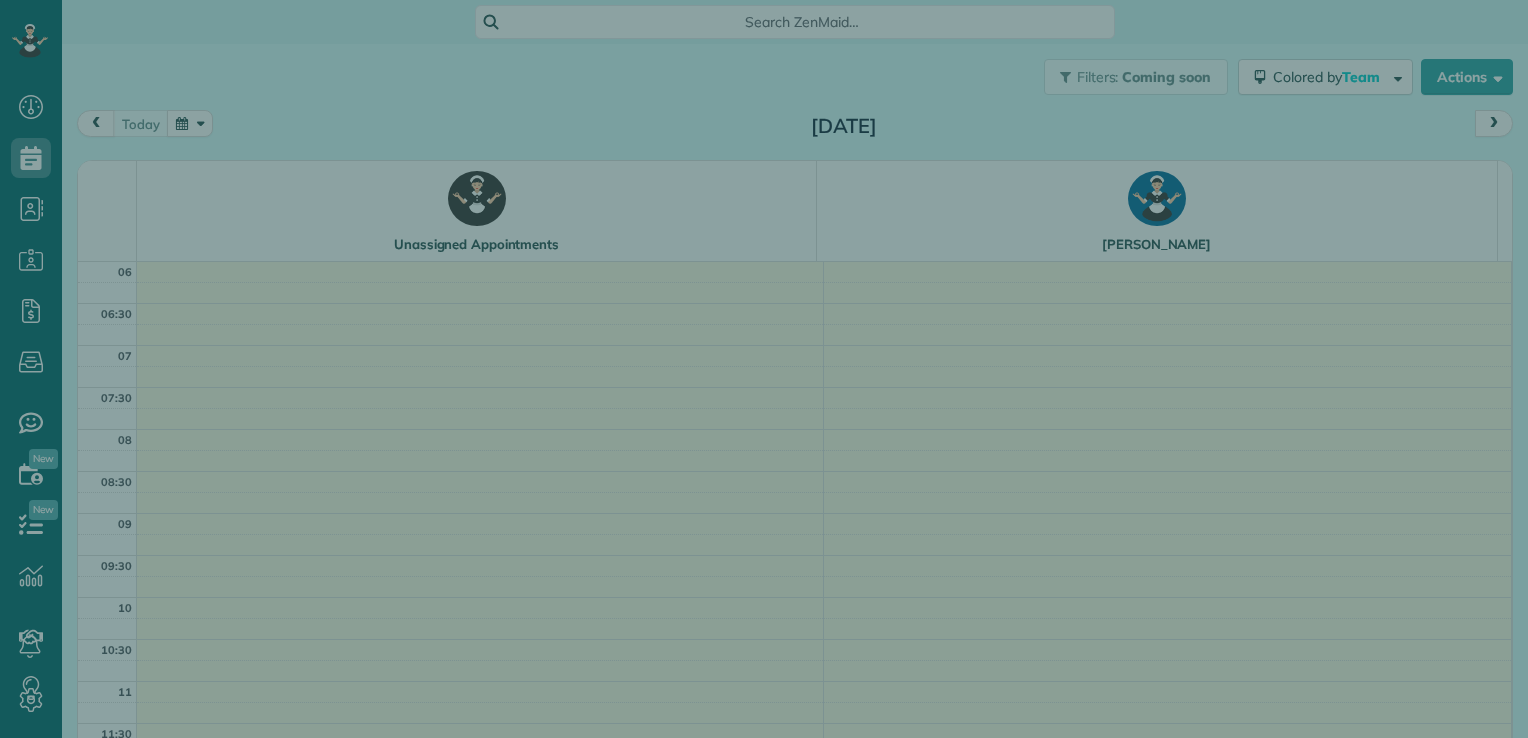 scroll, scrollTop: 0, scrollLeft: 0, axis: both 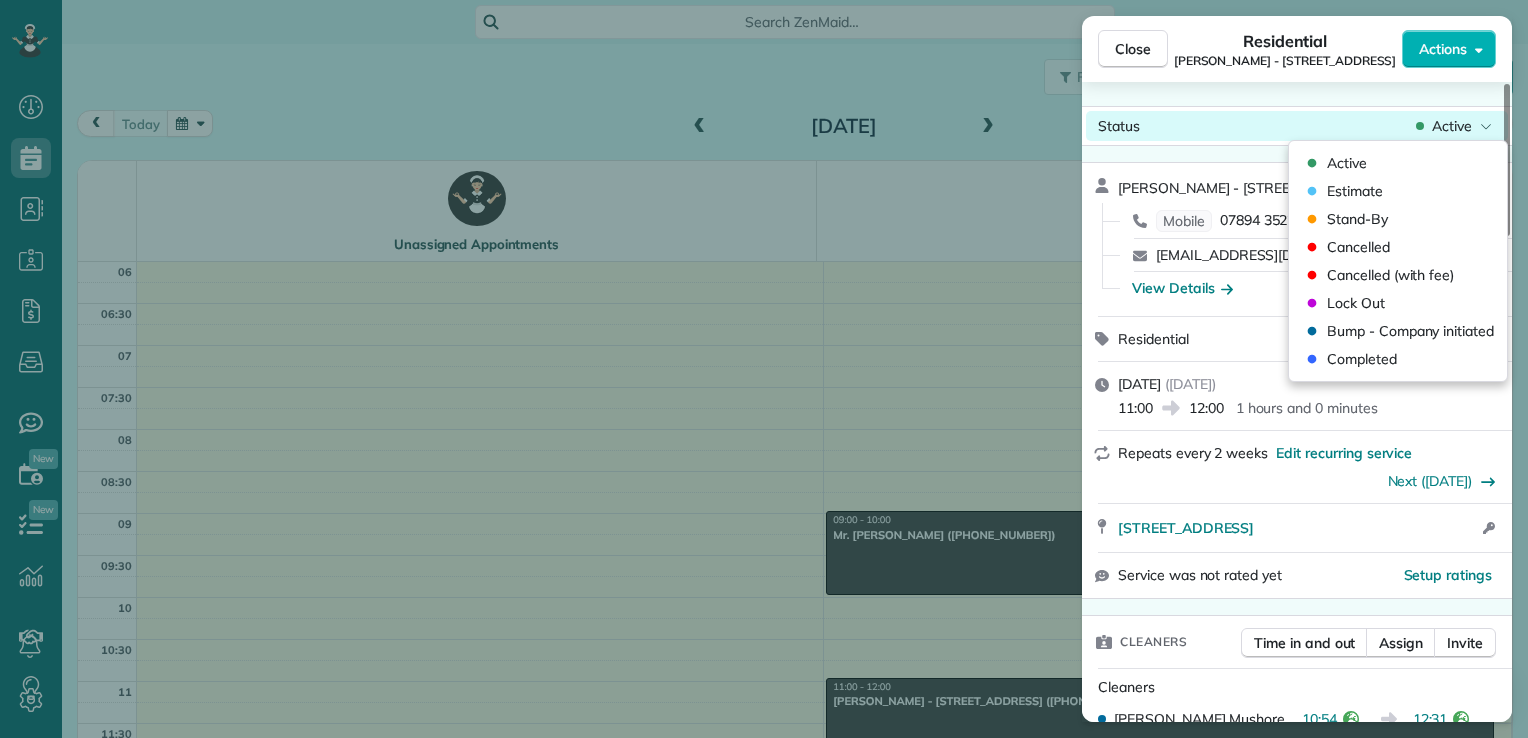 click on "Active" at bounding box center [1454, 126] 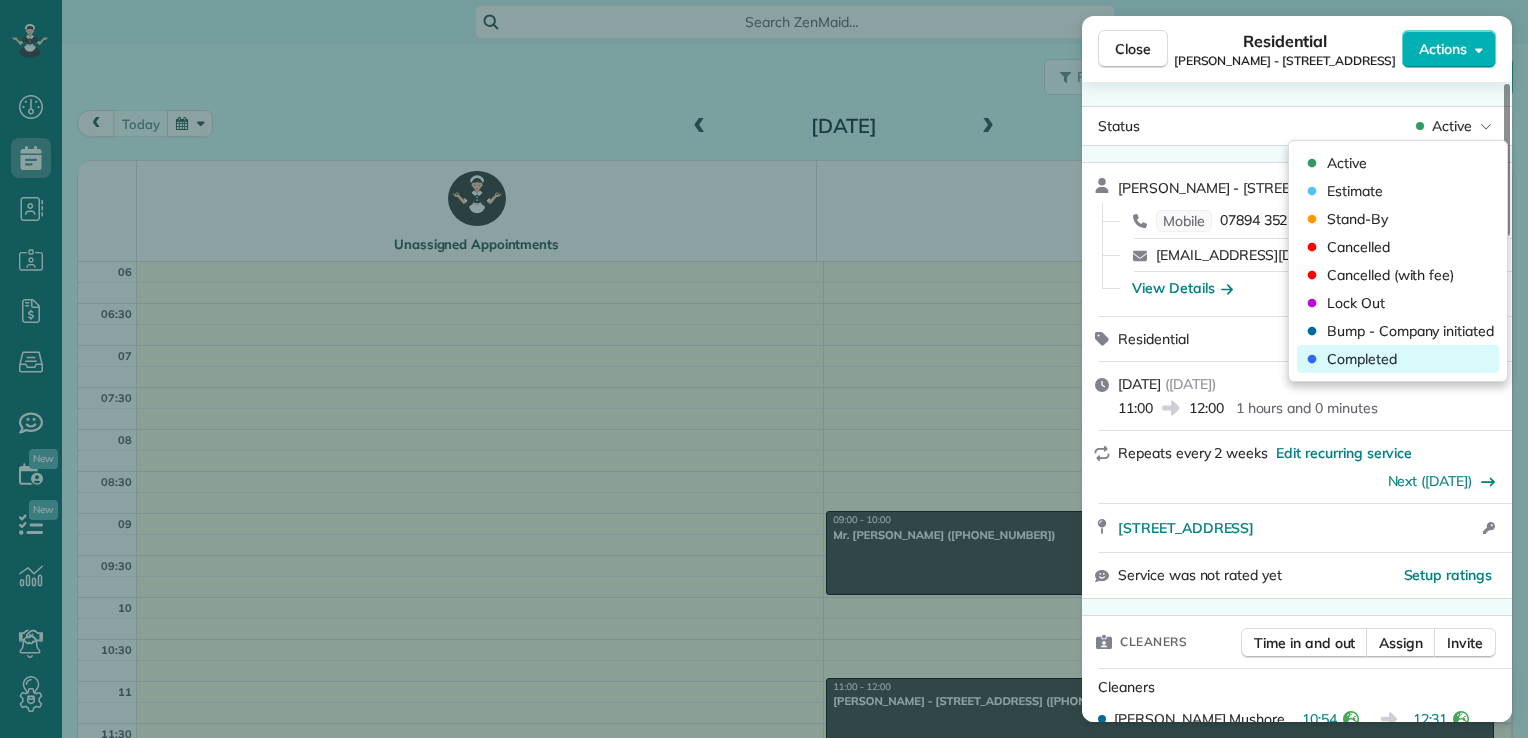 click on "Completed" at bounding box center (1398, 359) 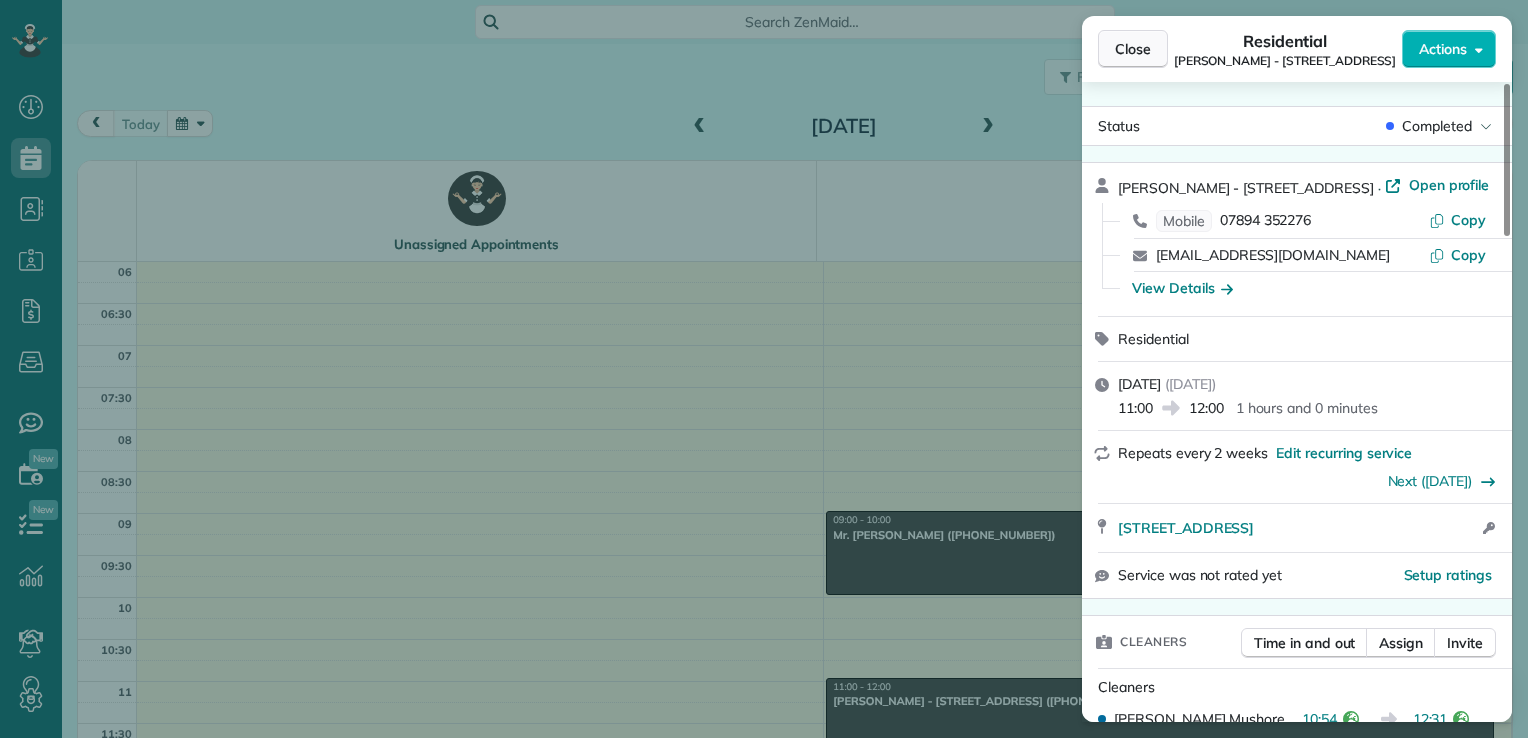 click on "Close" at bounding box center [1133, 49] 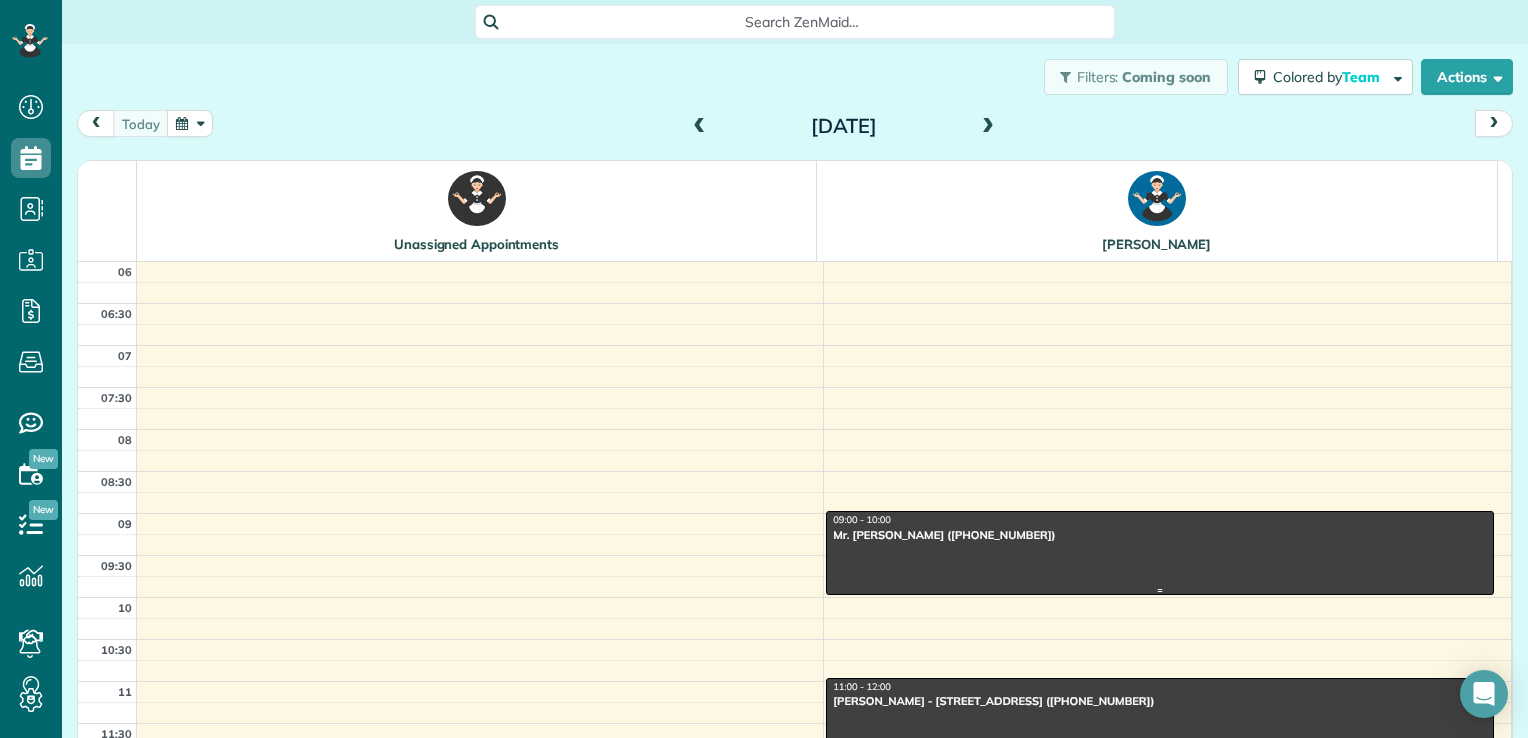click at bounding box center [1160, 552] 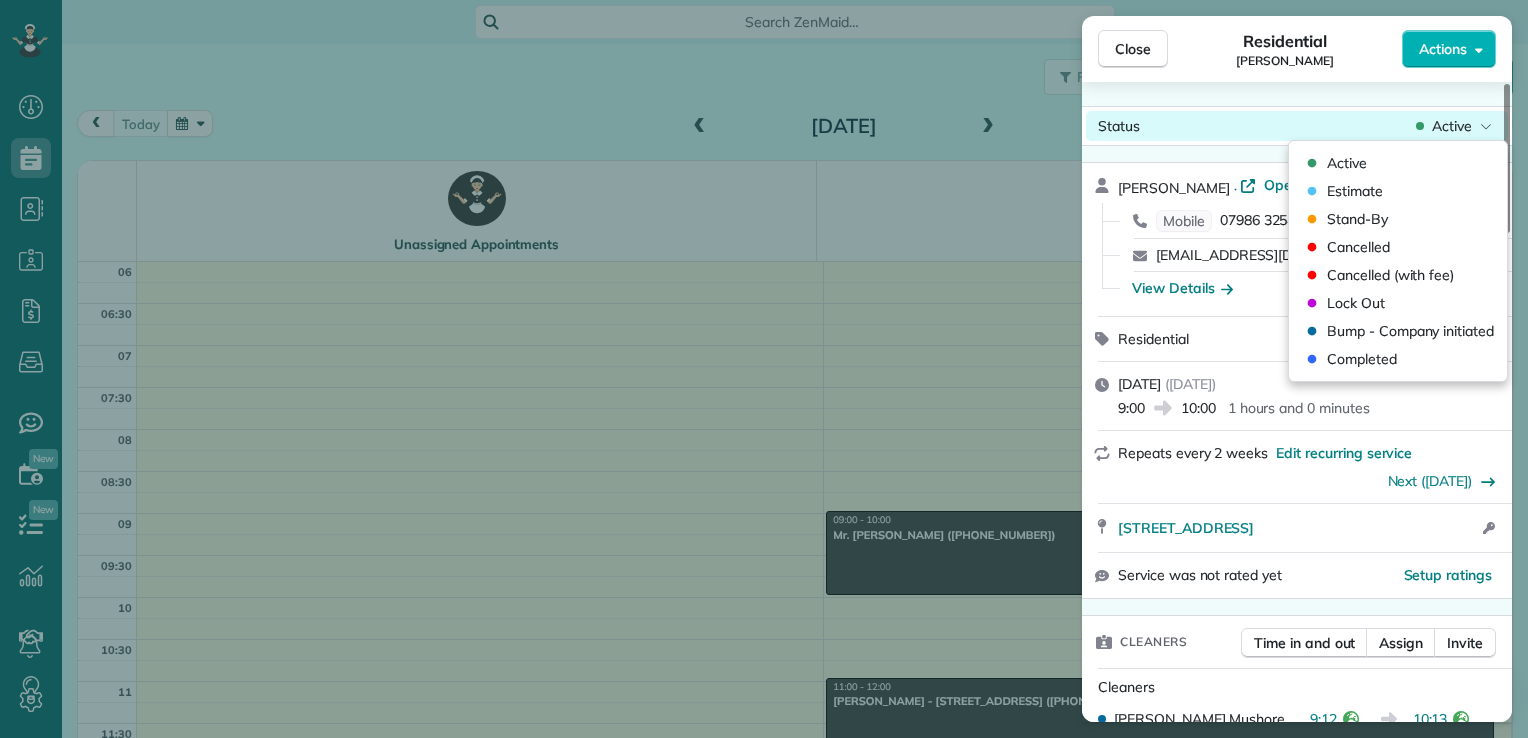 click on "Active" at bounding box center [1452, 126] 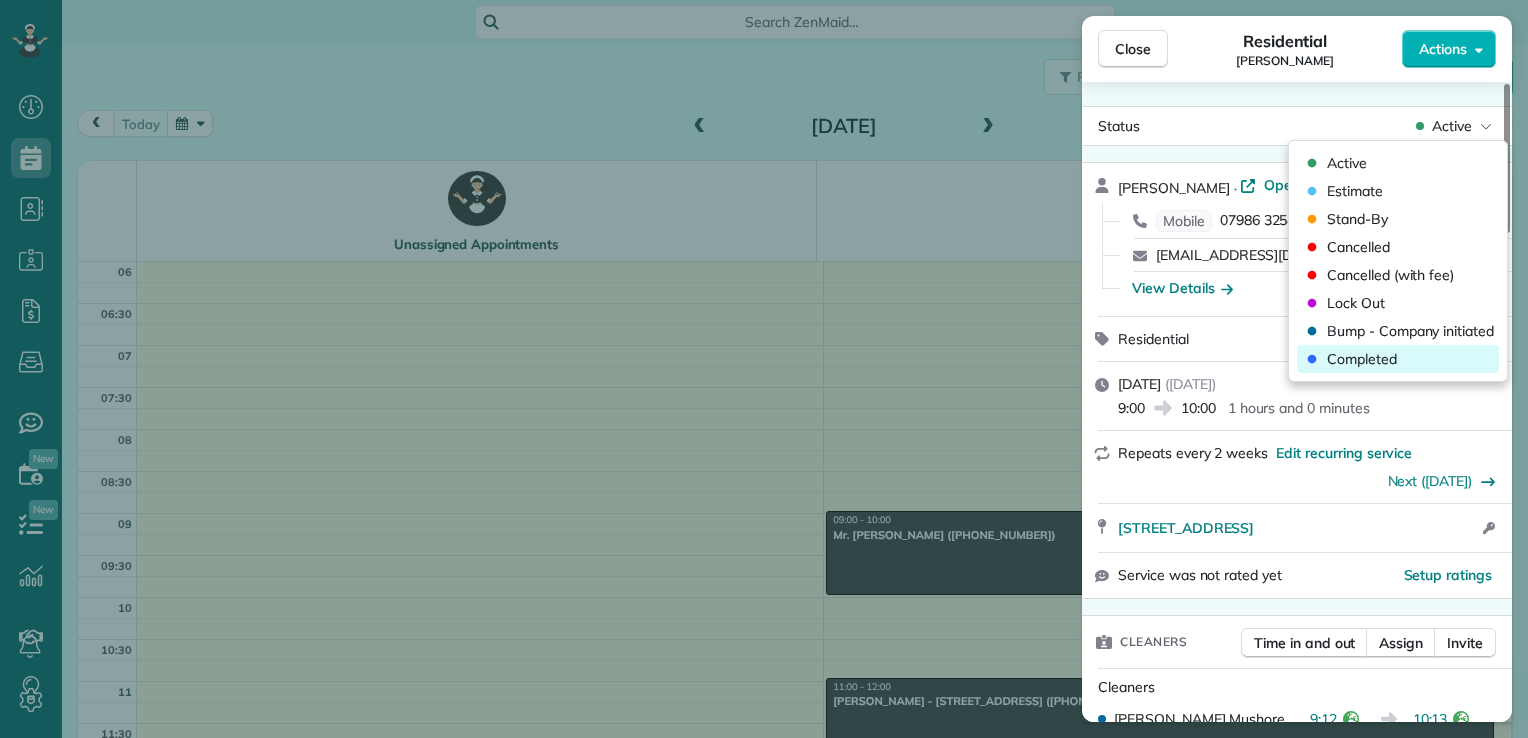 click on "Completed" at bounding box center (1362, 359) 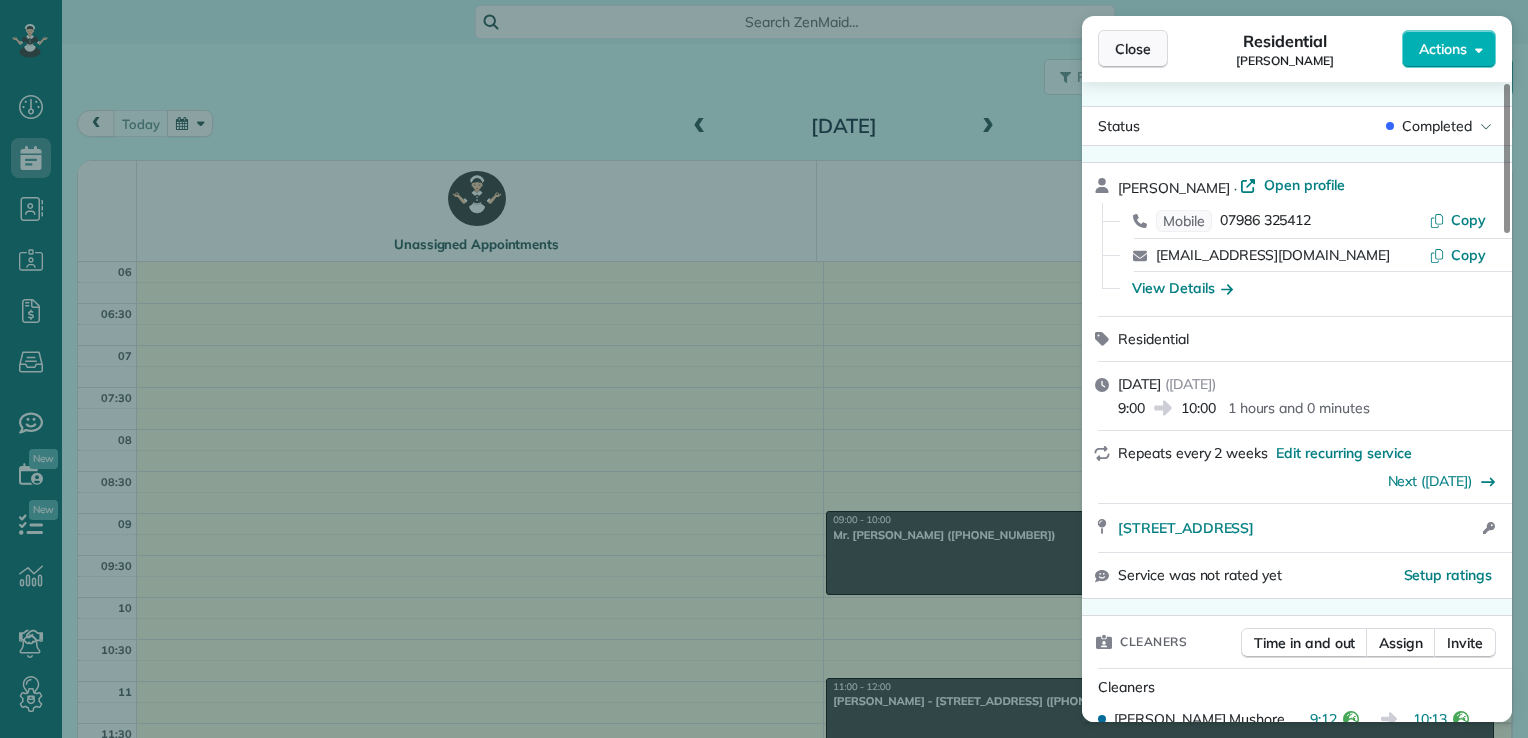 click on "Close" at bounding box center [1133, 49] 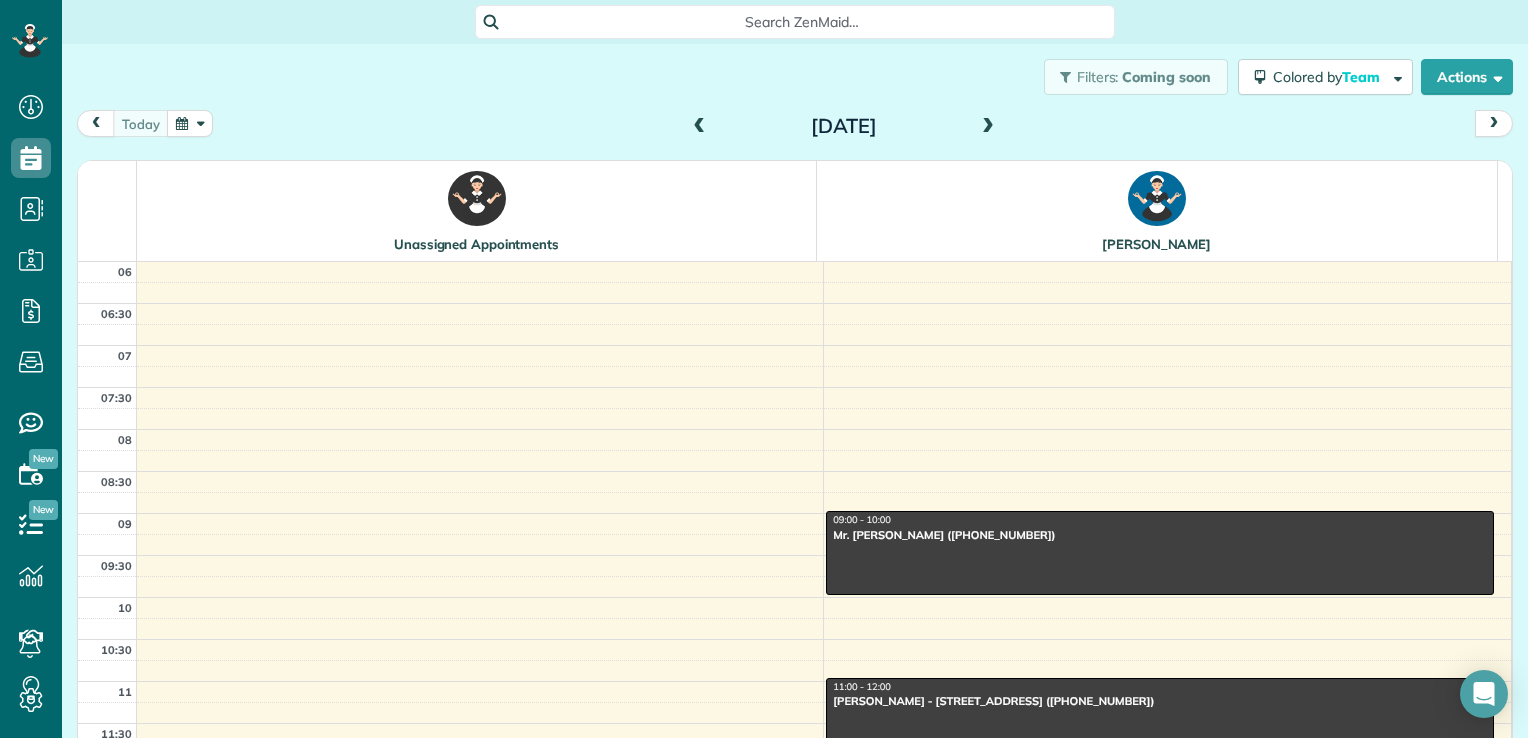 click at bounding box center [700, 127] 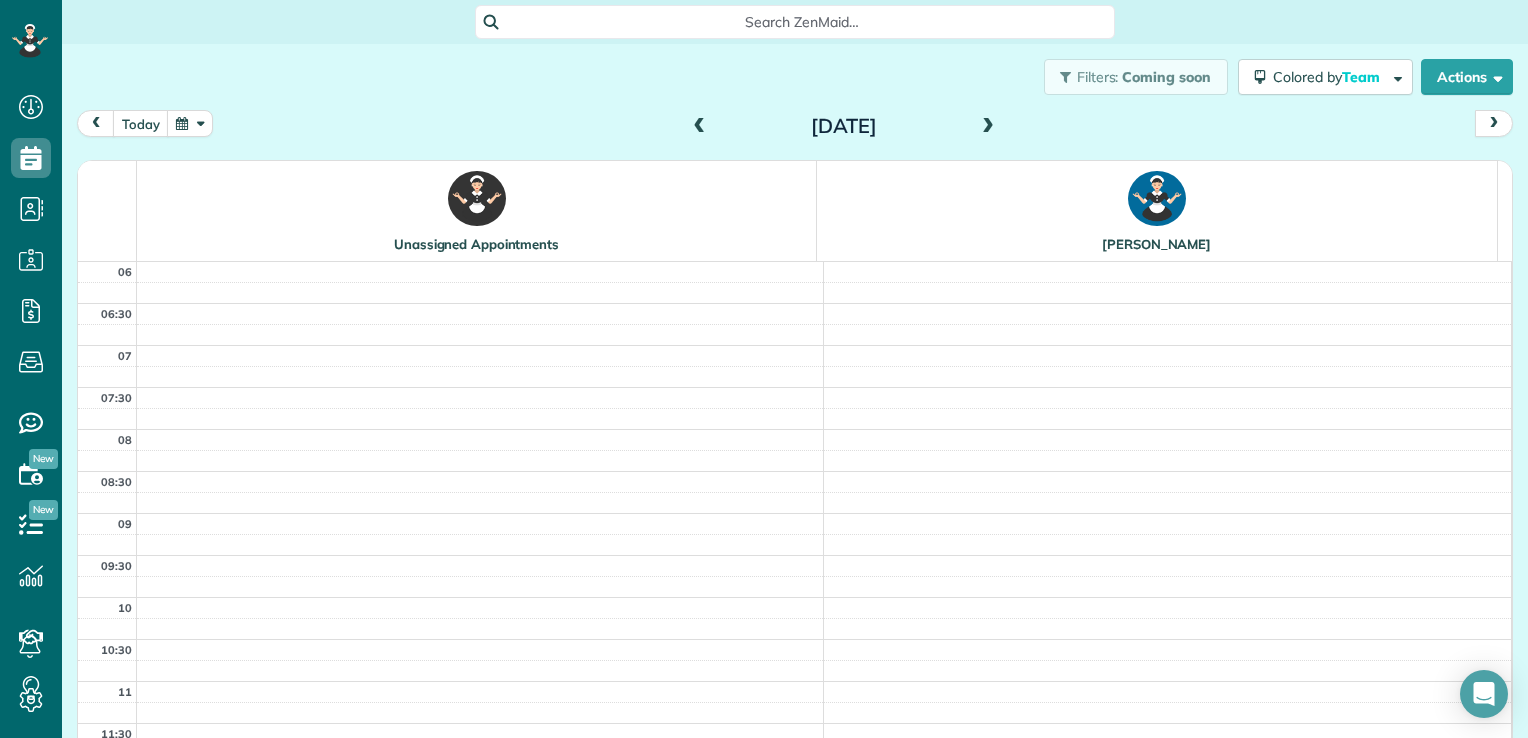scroll, scrollTop: 33, scrollLeft: 0, axis: vertical 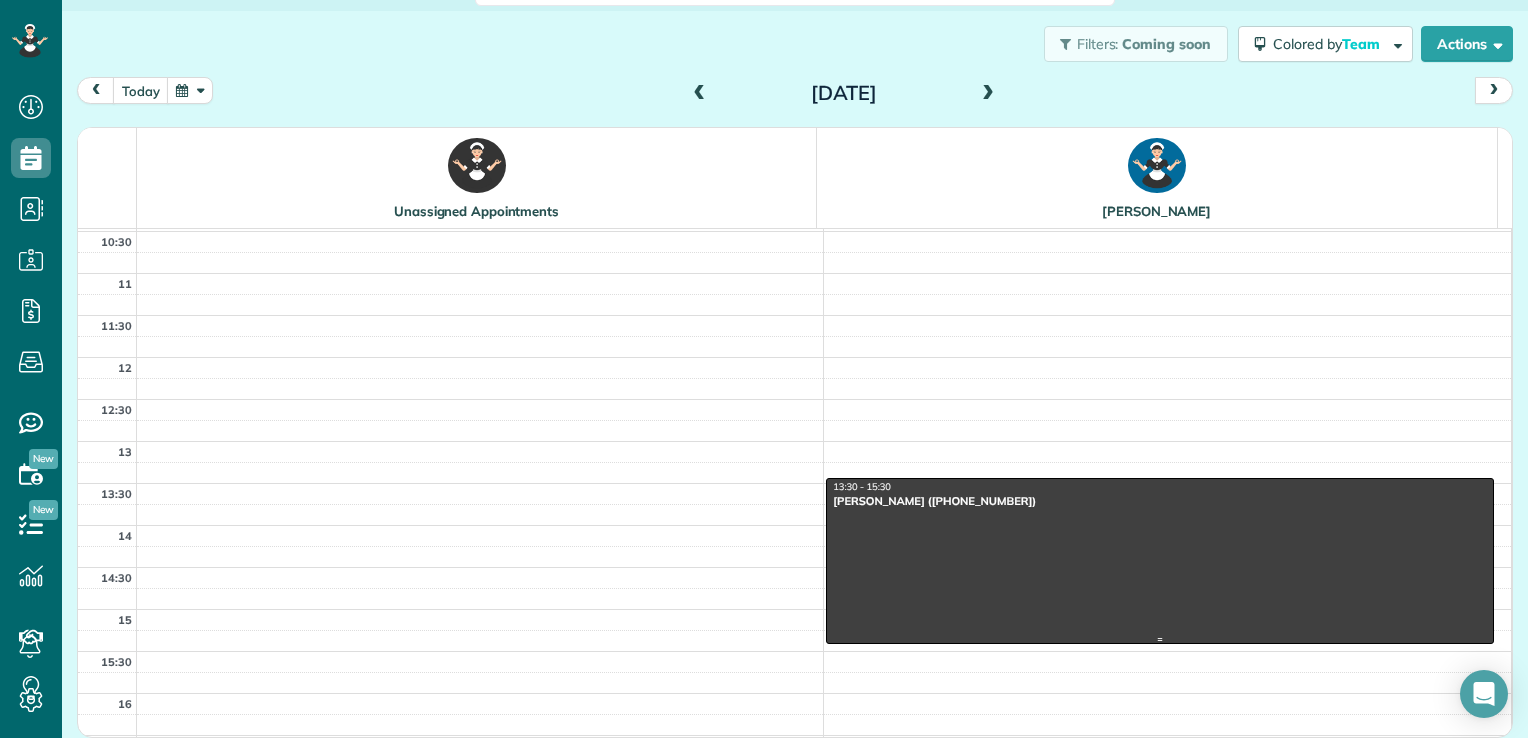 click at bounding box center (1160, 561) 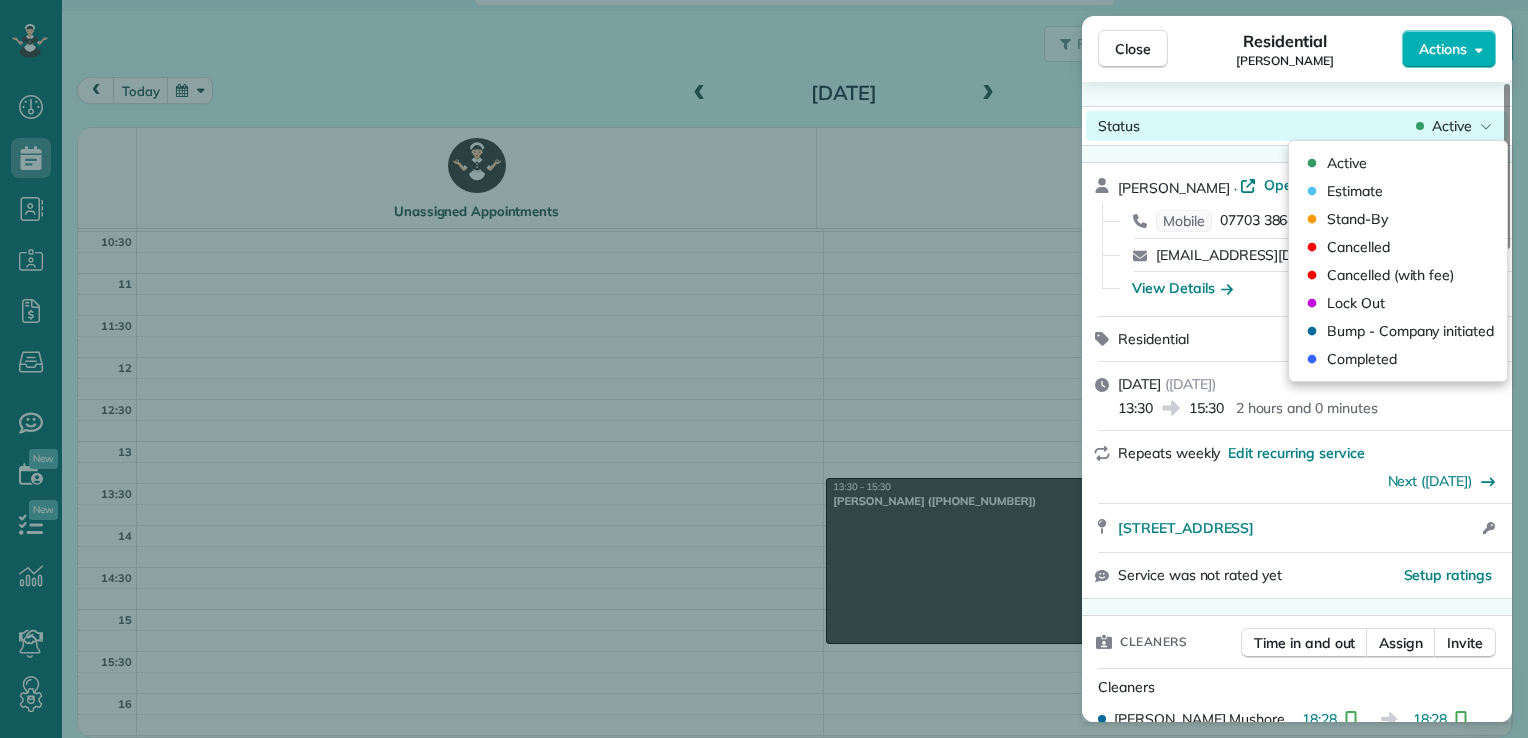 click on "Active" at bounding box center (1454, 126) 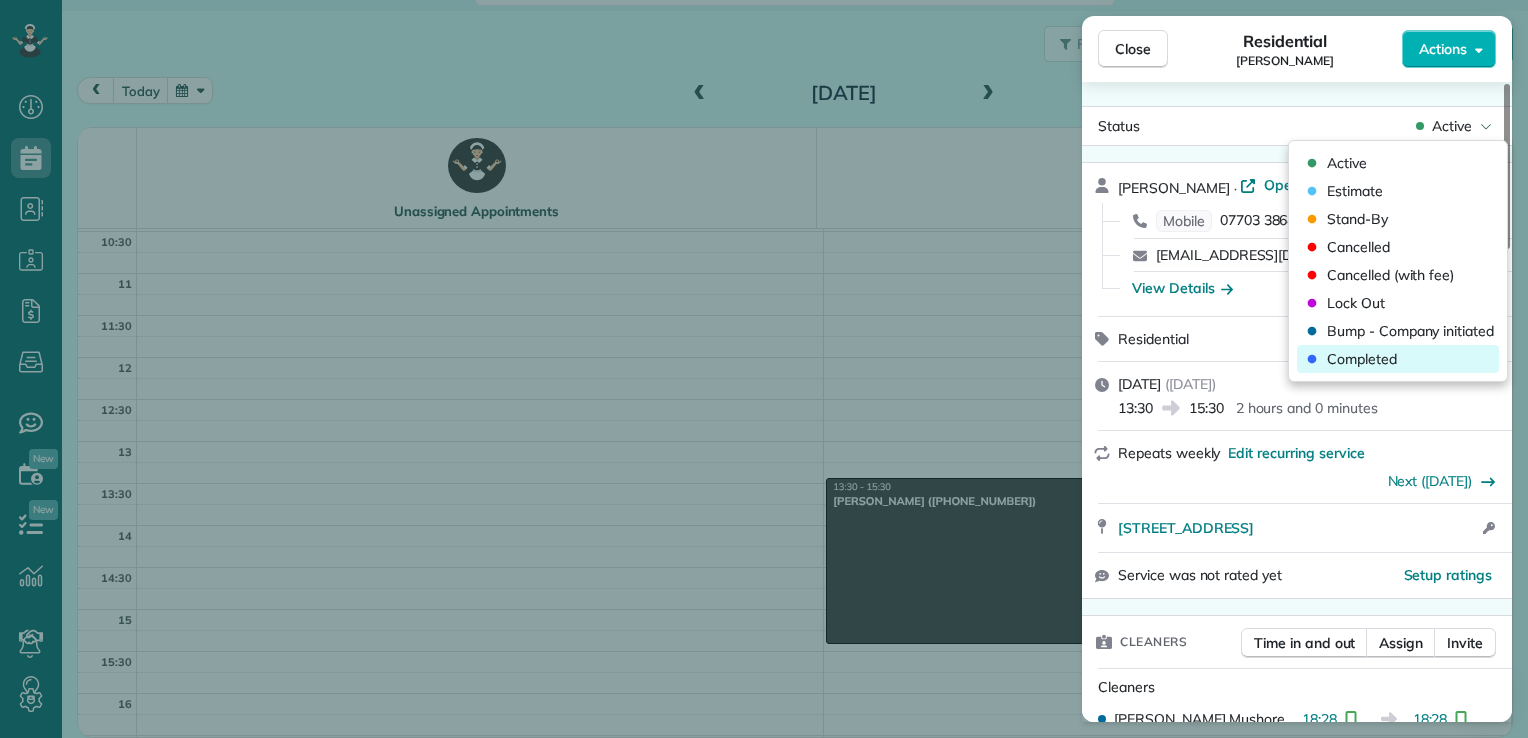 click on "Completed" at bounding box center [1362, 359] 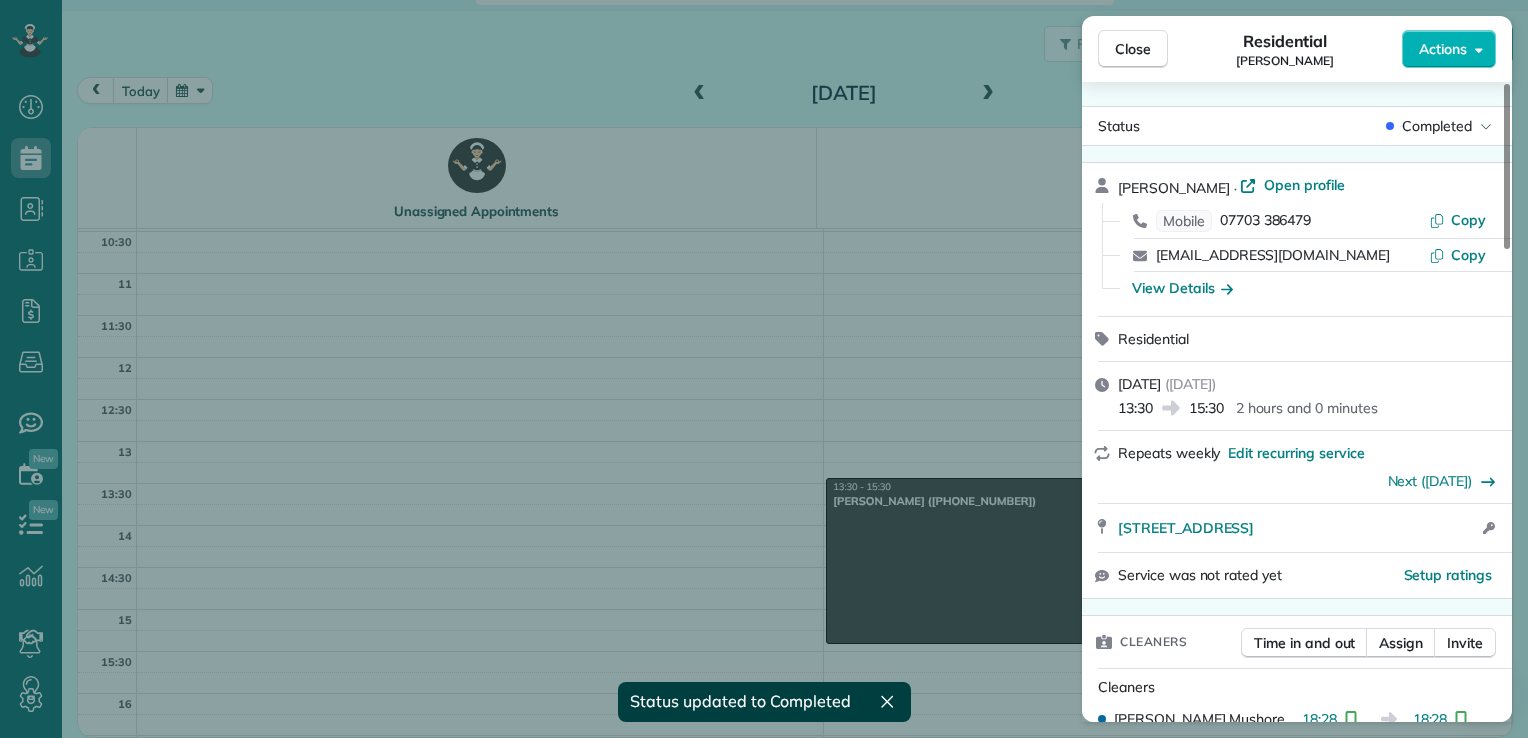 scroll, scrollTop: 32, scrollLeft: 0, axis: vertical 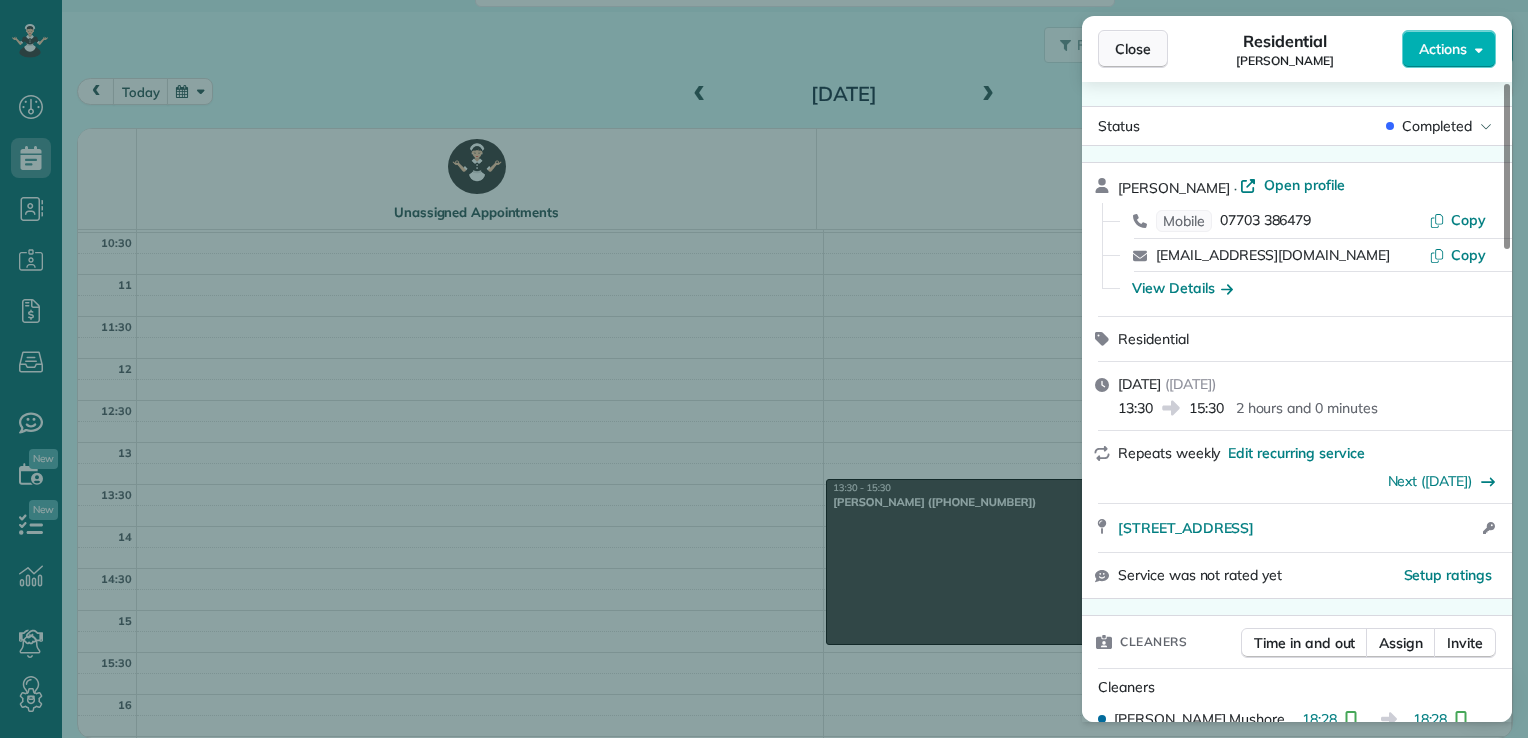 click on "Close" at bounding box center (1133, 49) 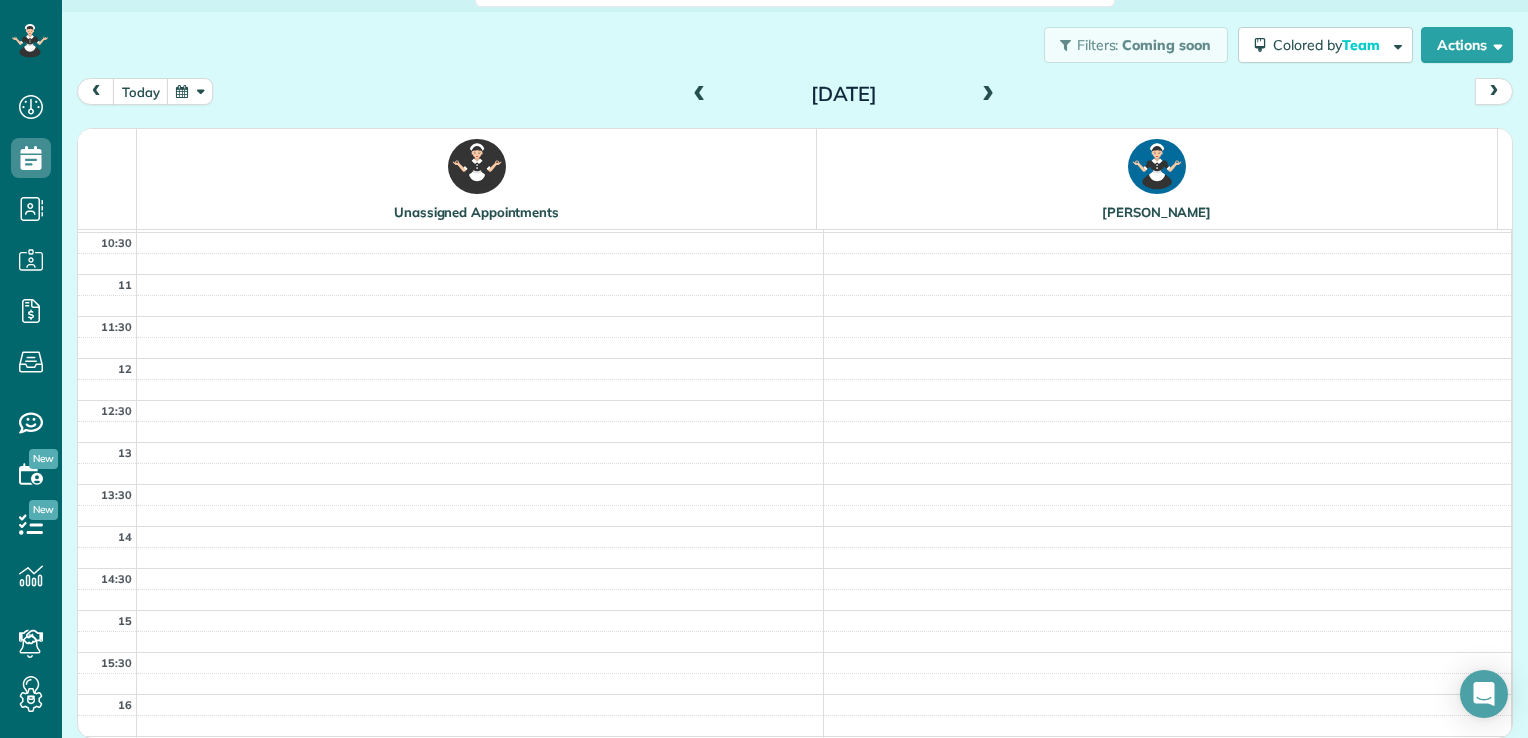 scroll, scrollTop: 0, scrollLeft: 0, axis: both 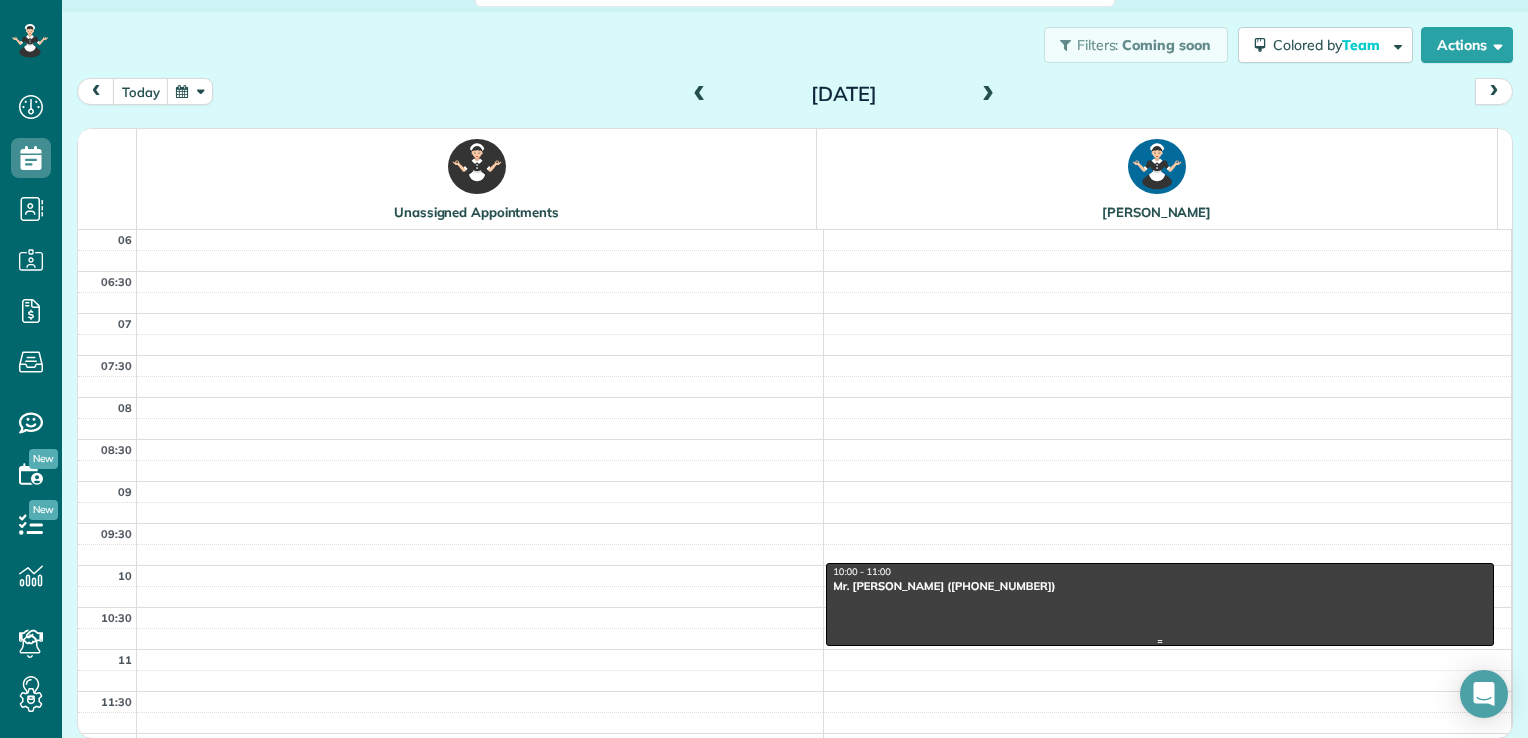 click on "10:00 - 11:00" at bounding box center [1160, 572] 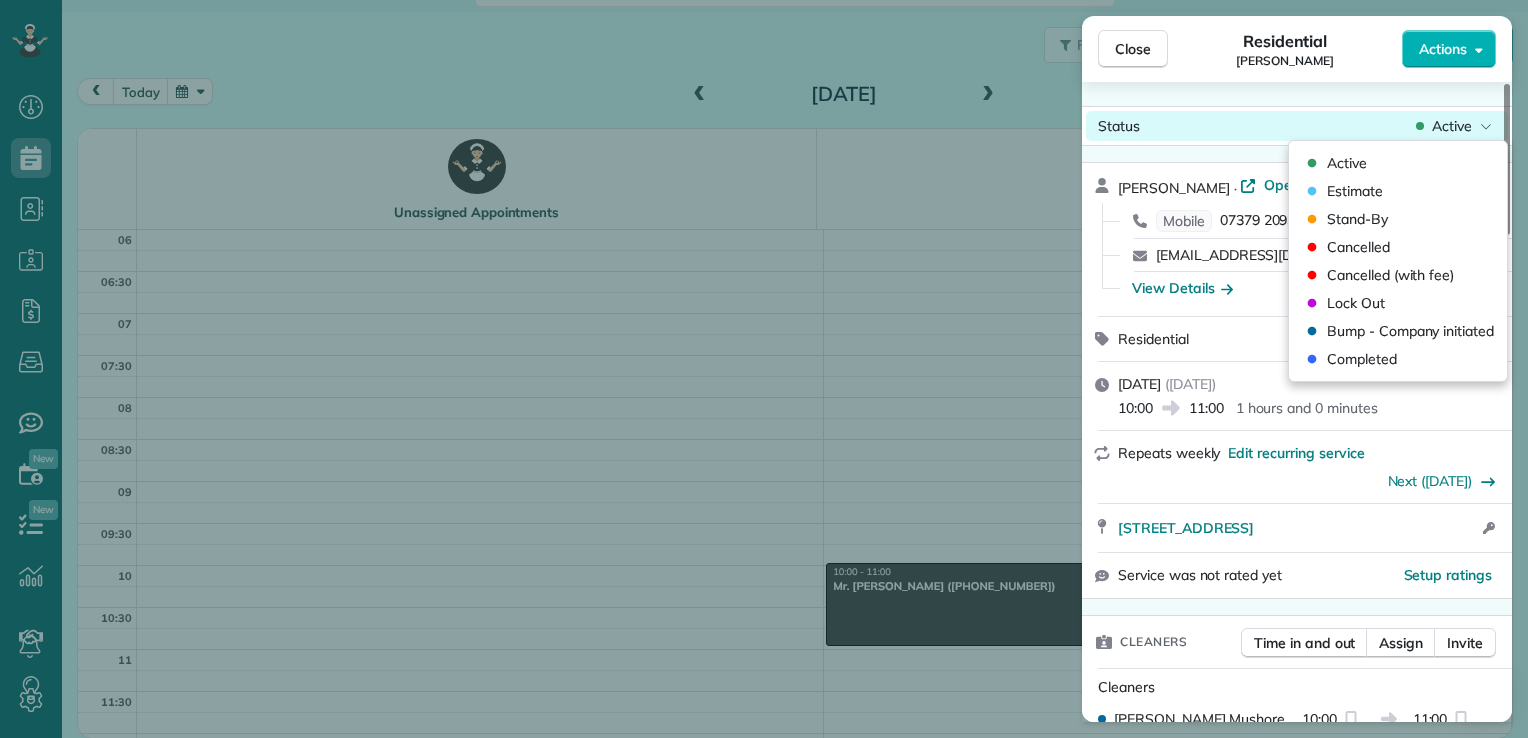 click on "Active" at bounding box center [1454, 126] 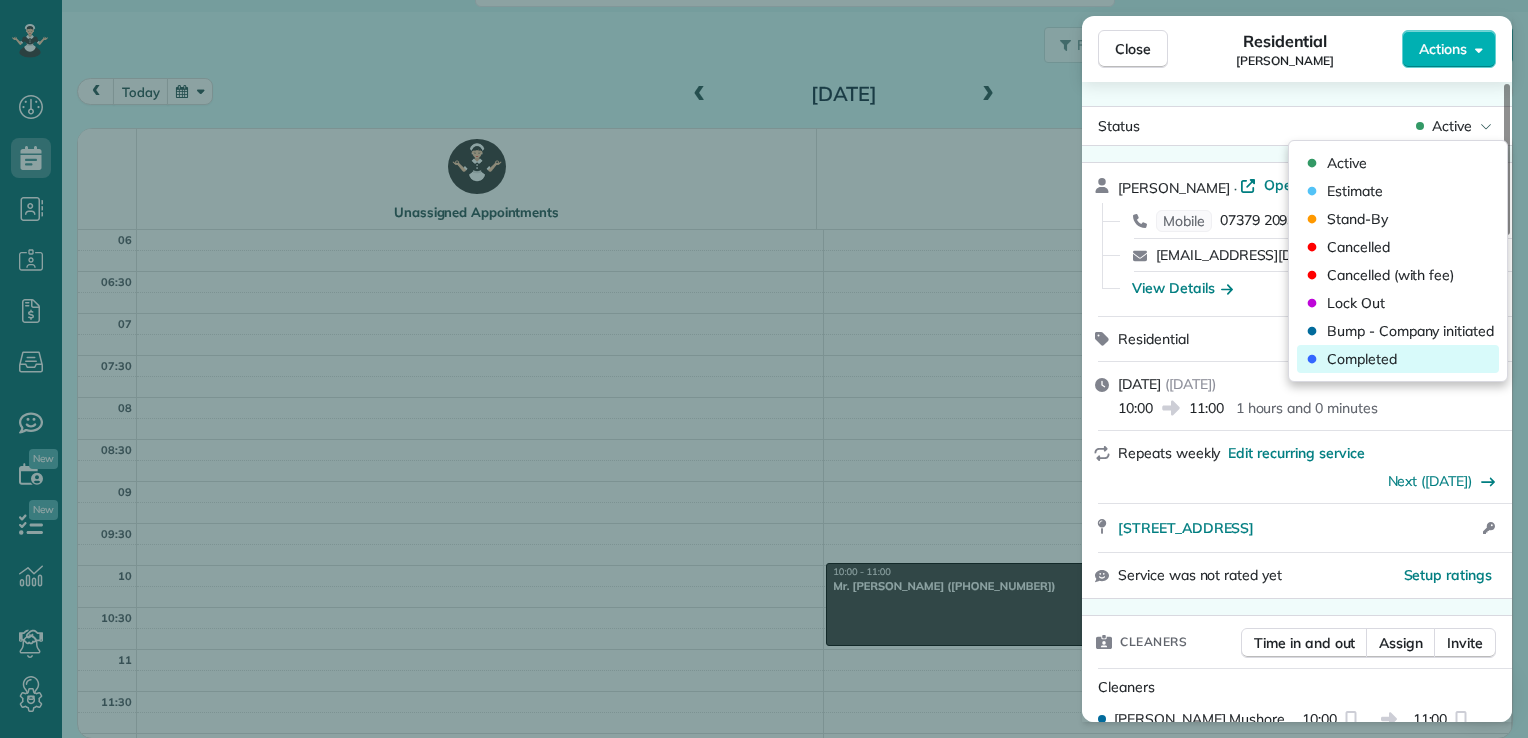 click on "Completed" at bounding box center [1398, 359] 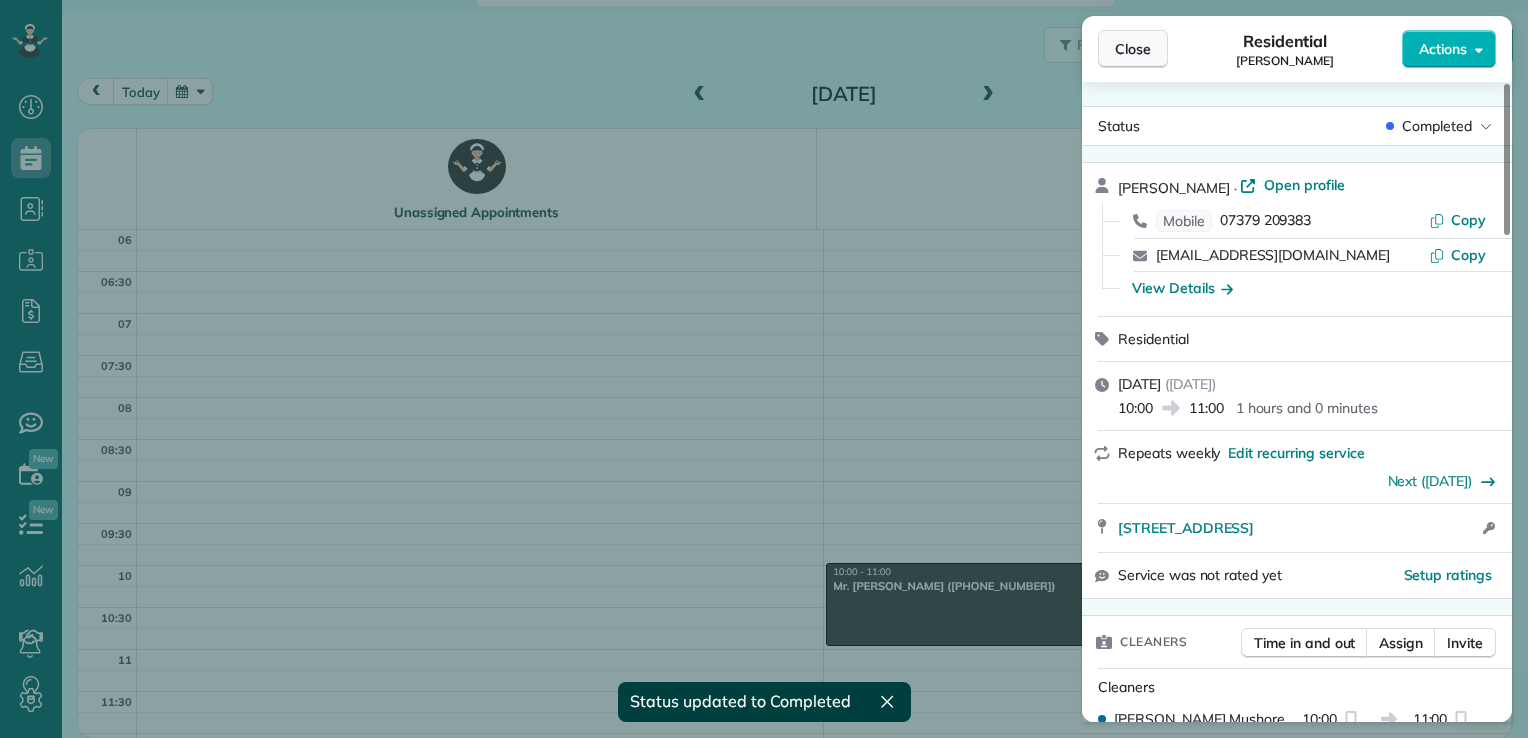 click on "Close" at bounding box center (1133, 49) 